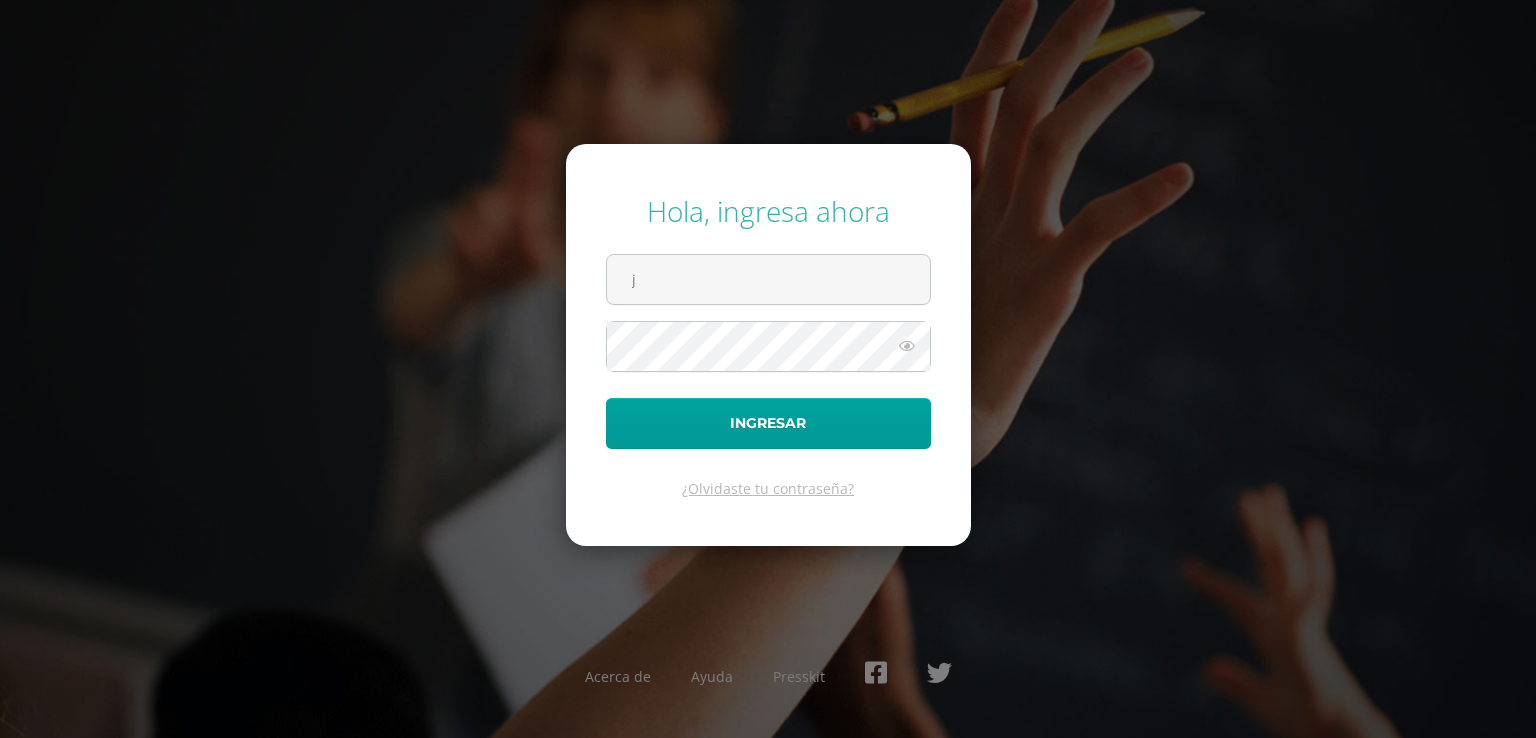 scroll, scrollTop: 0, scrollLeft: 0, axis: both 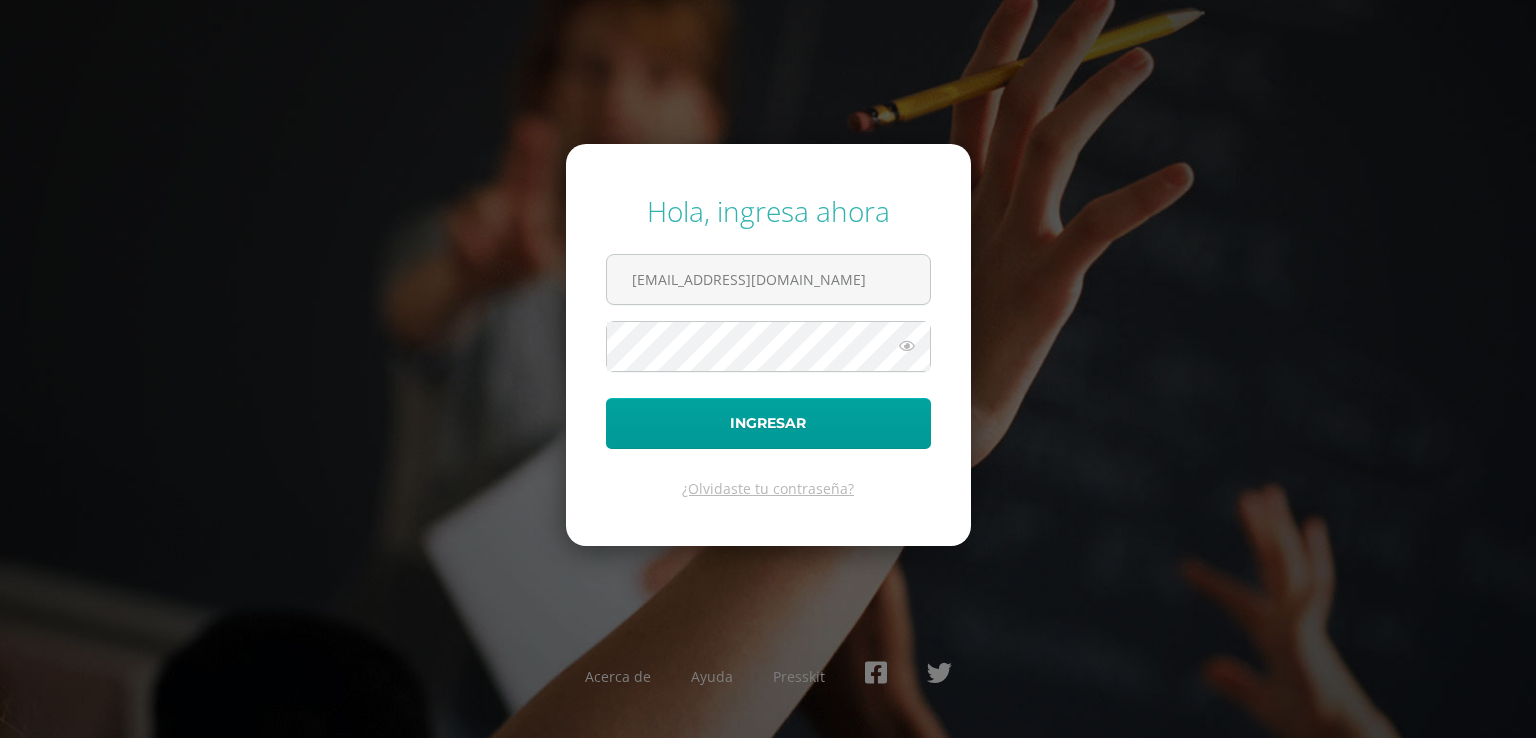 click on "Ingresar" at bounding box center (768, 423) 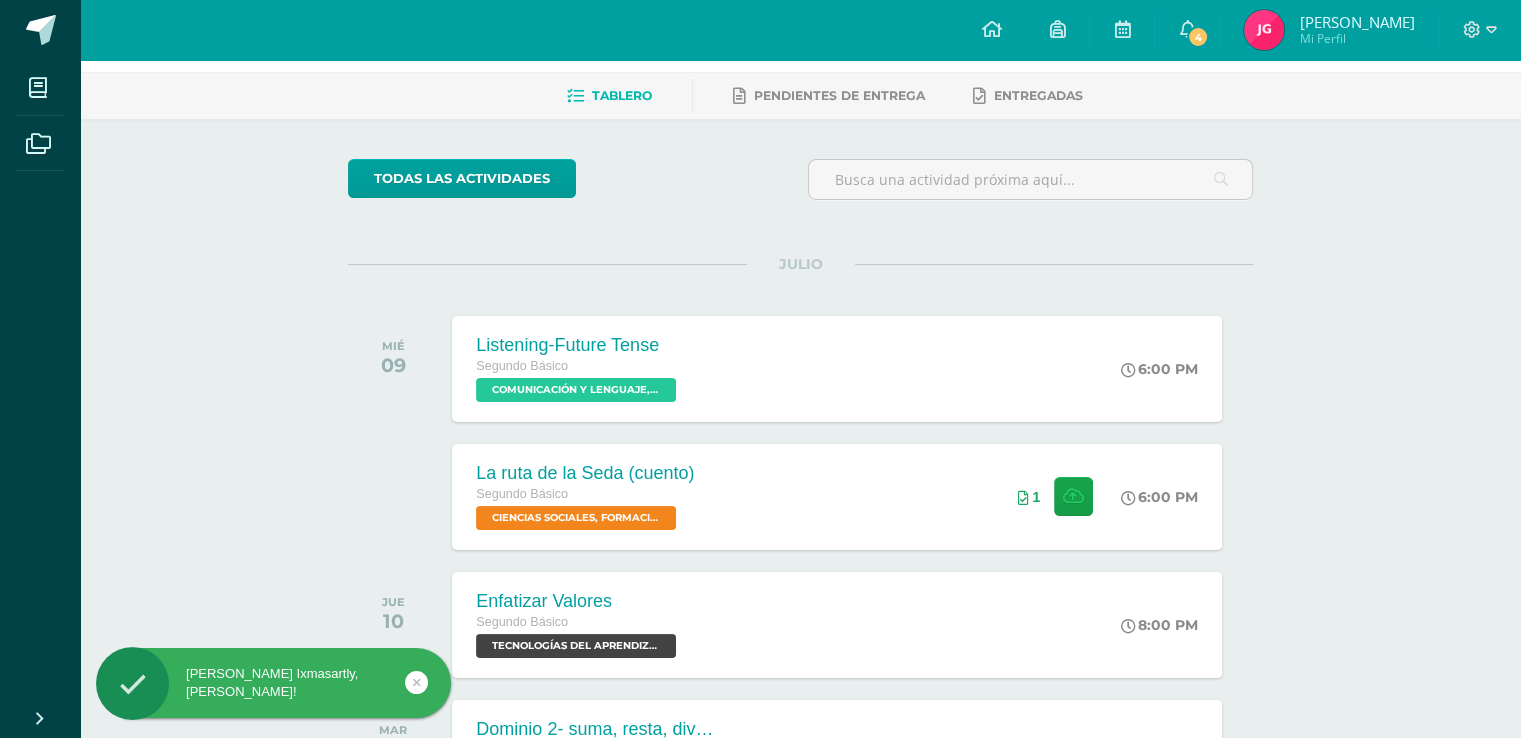 scroll, scrollTop: 80, scrollLeft: 0, axis: vertical 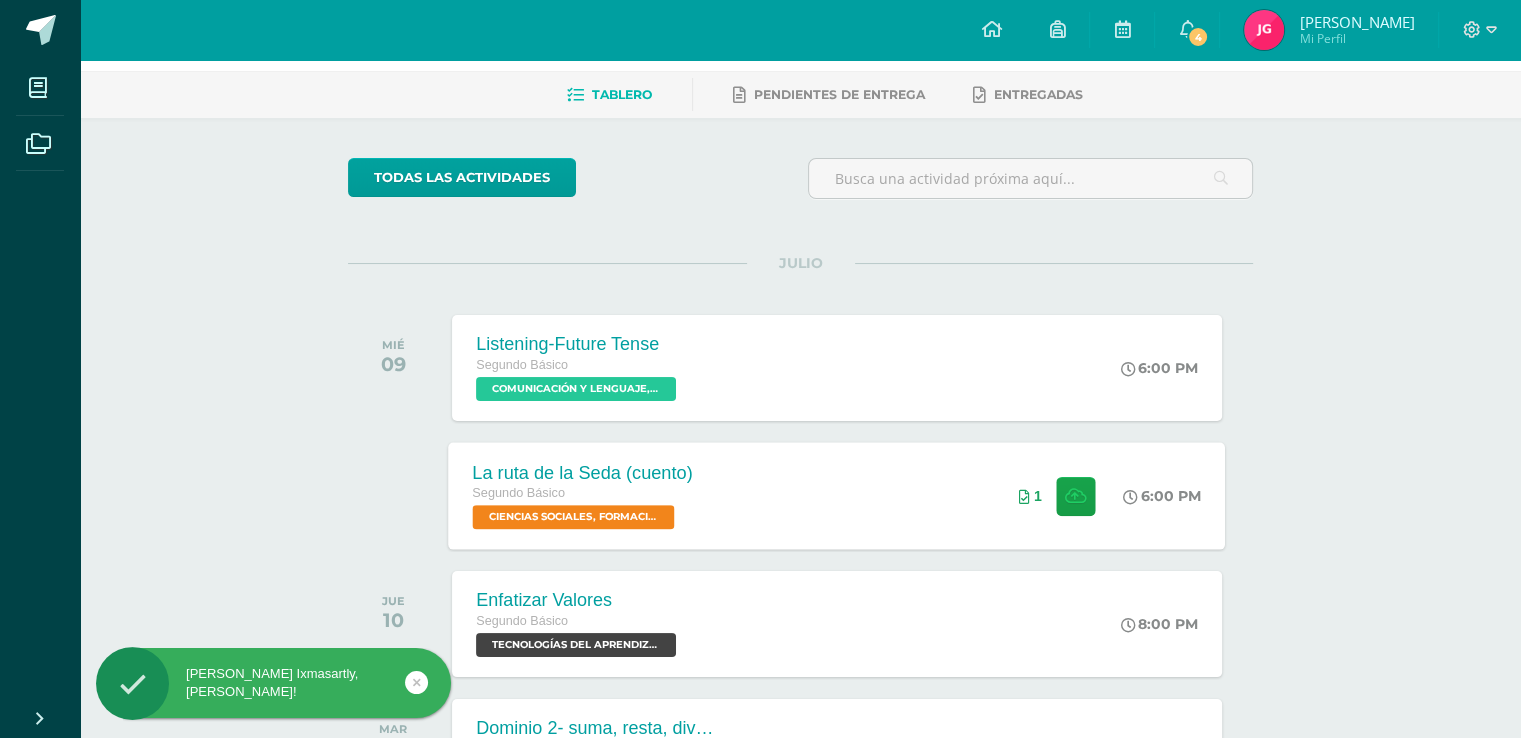 click on "La ruta de la Seda (cuento)
Segundo Básico
CIENCIAS SOCIALES, FORMACIÓN CIUDADANA E INTERCULTURALIDAD 'Sección A'
6:00 PM
1
La ruta de la Seda (cuento)" at bounding box center [837, 495] 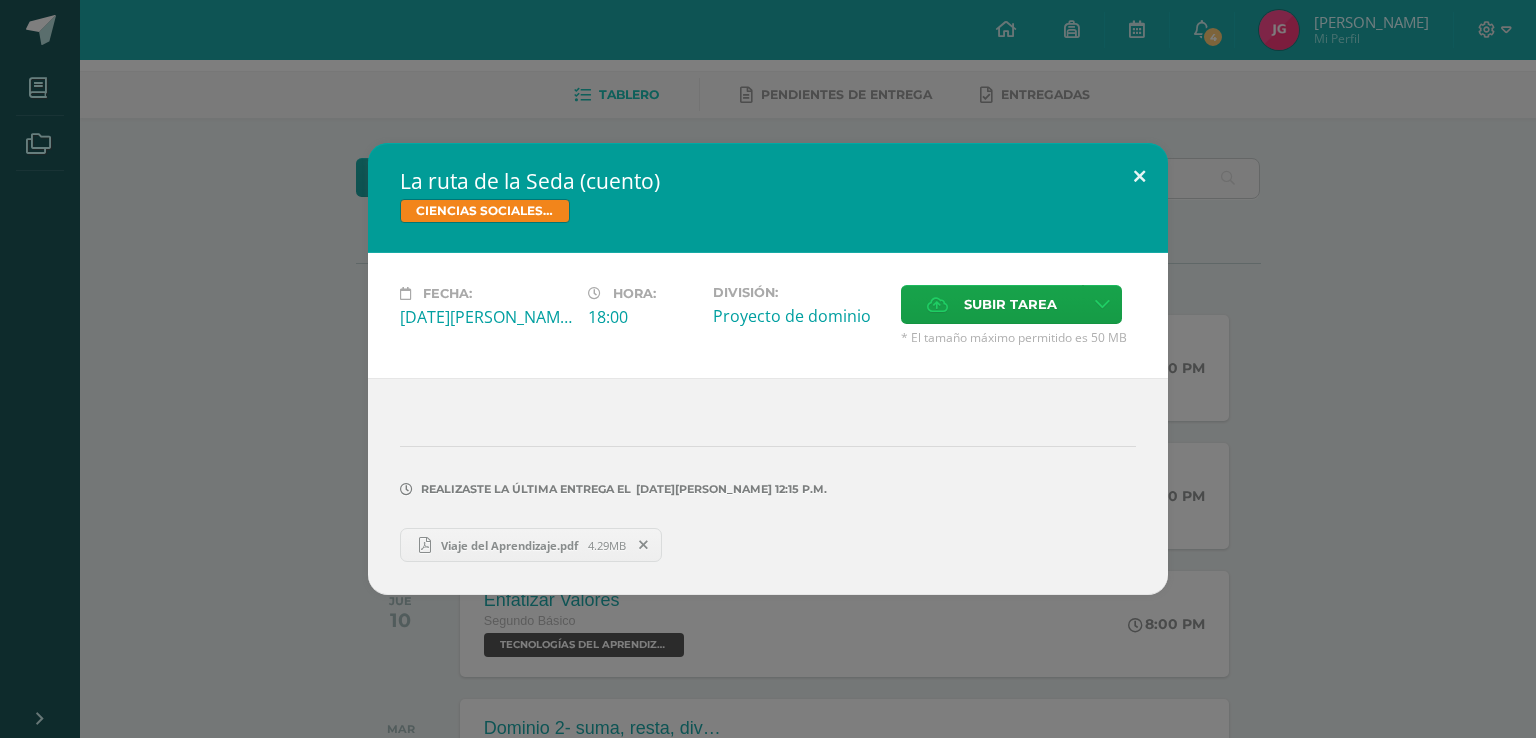 click at bounding box center [1139, 177] 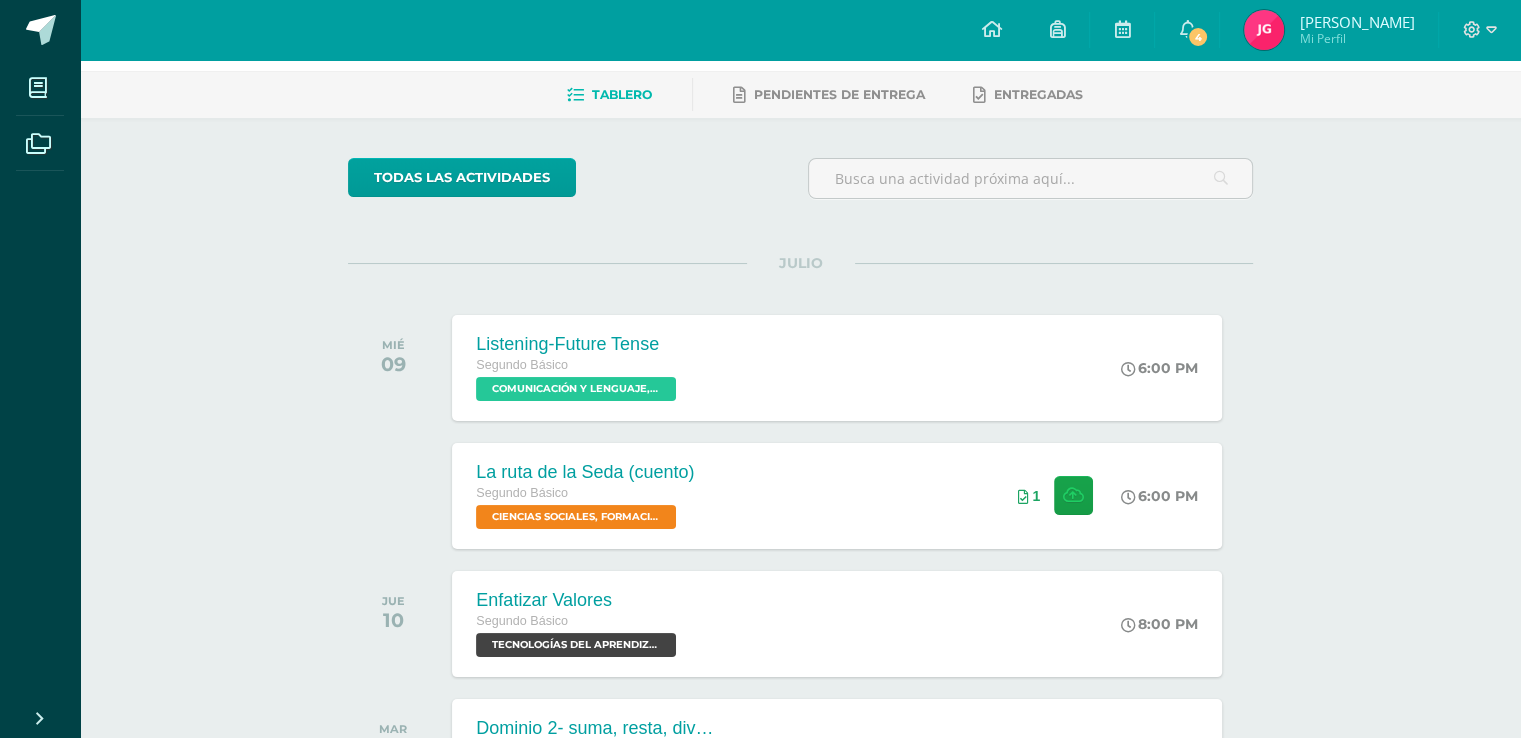 scroll, scrollTop: 0, scrollLeft: 0, axis: both 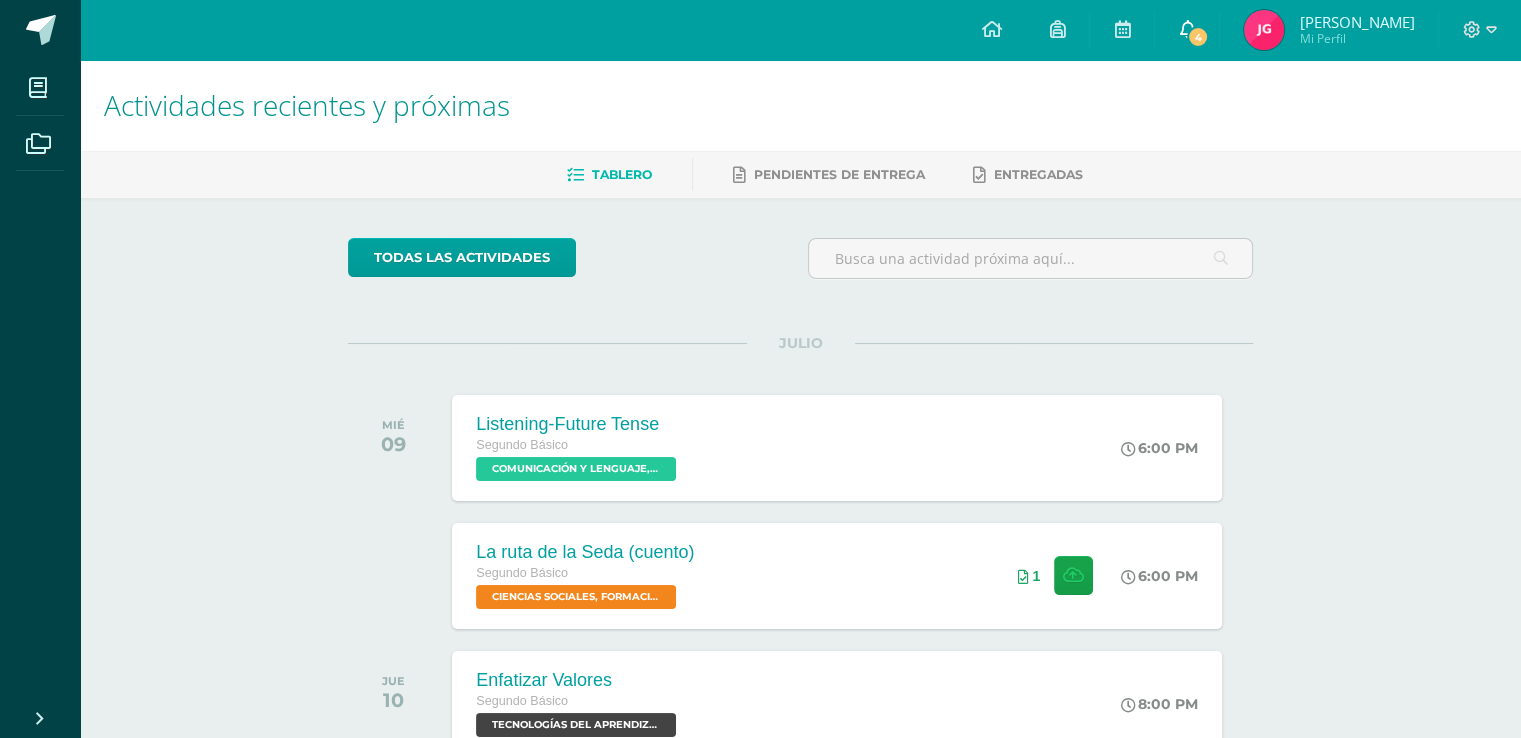 click on "4" at bounding box center (1198, 37) 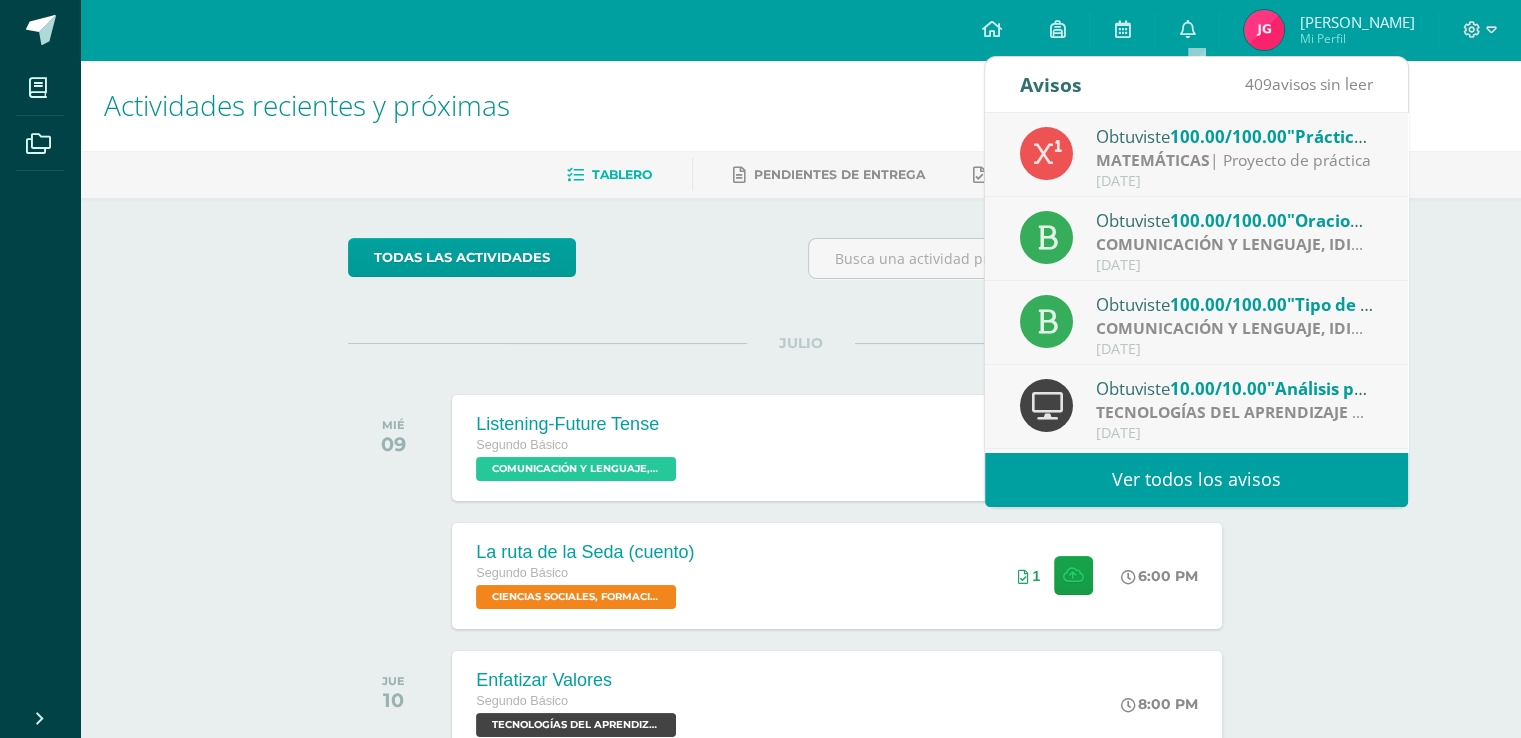 click at bounding box center (1264, 30) 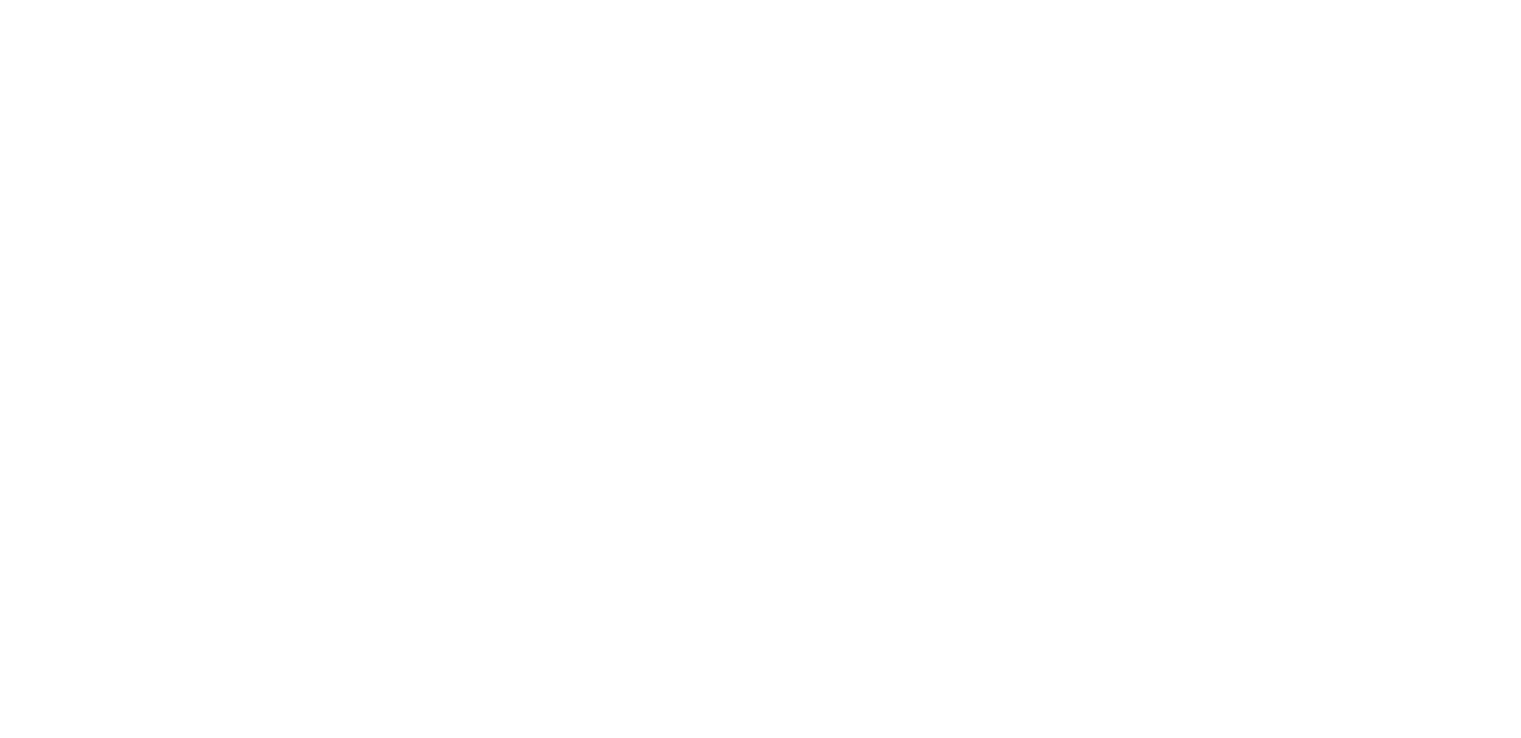 scroll, scrollTop: 0, scrollLeft: 0, axis: both 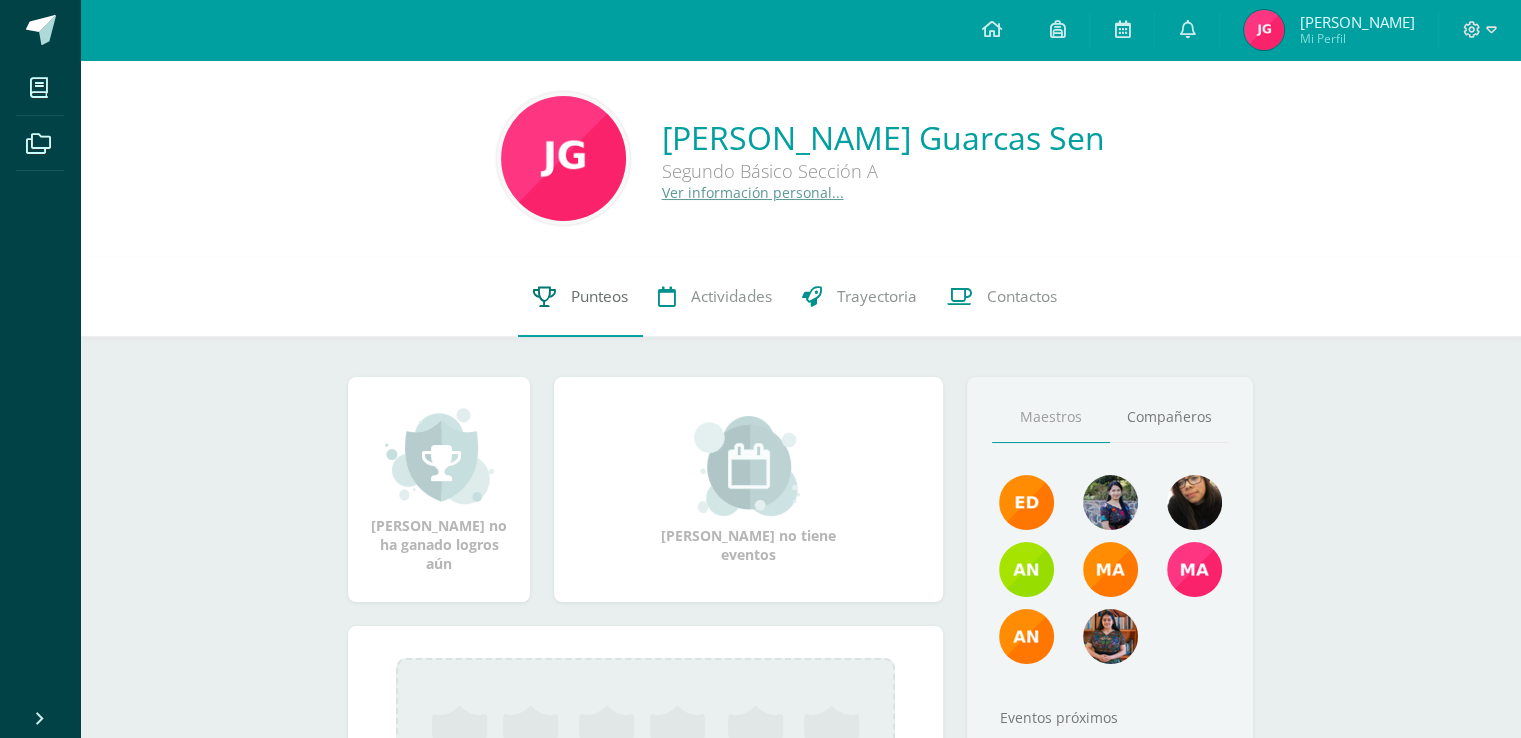 click on "Punteos" at bounding box center [580, 297] 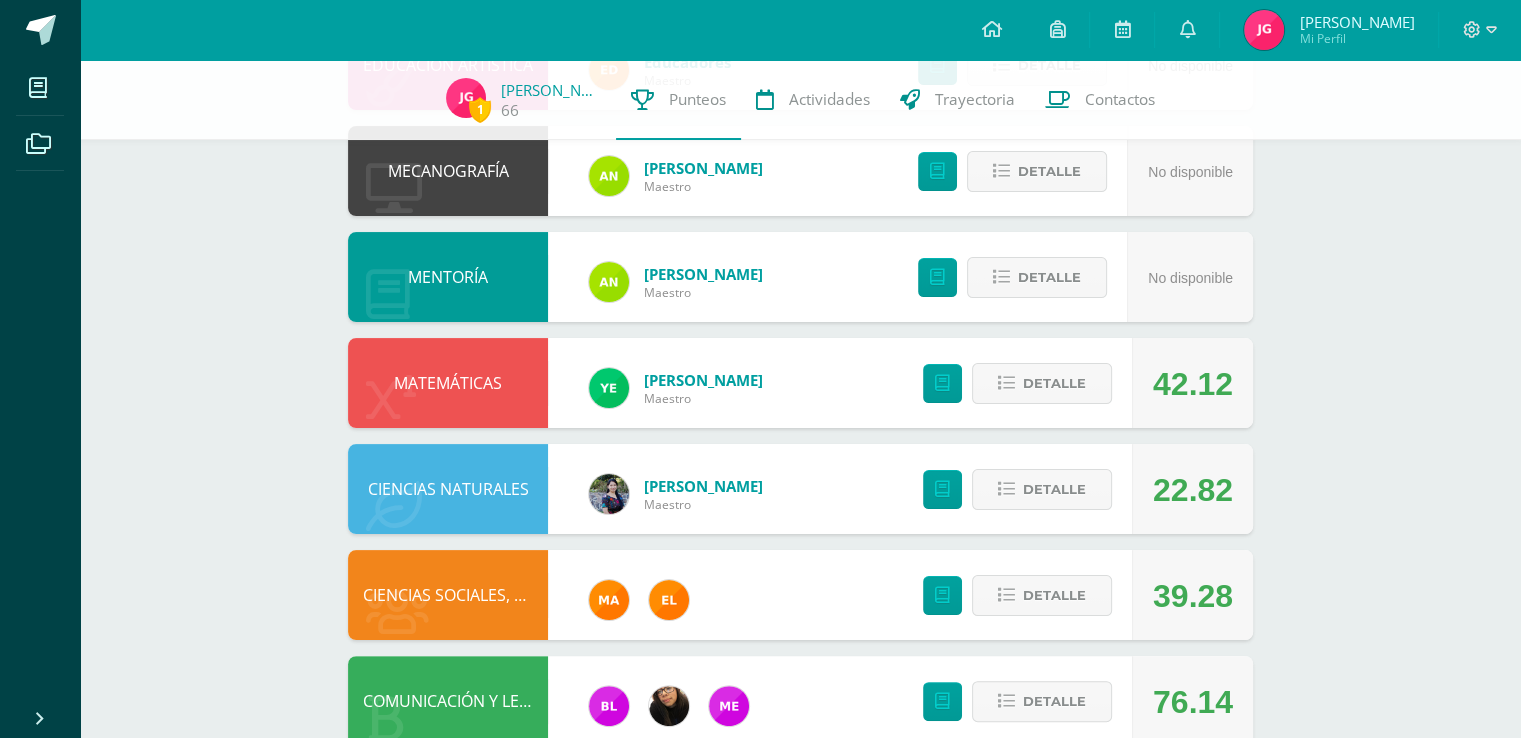 scroll, scrollTop: 320, scrollLeft: 0, axis: vertical 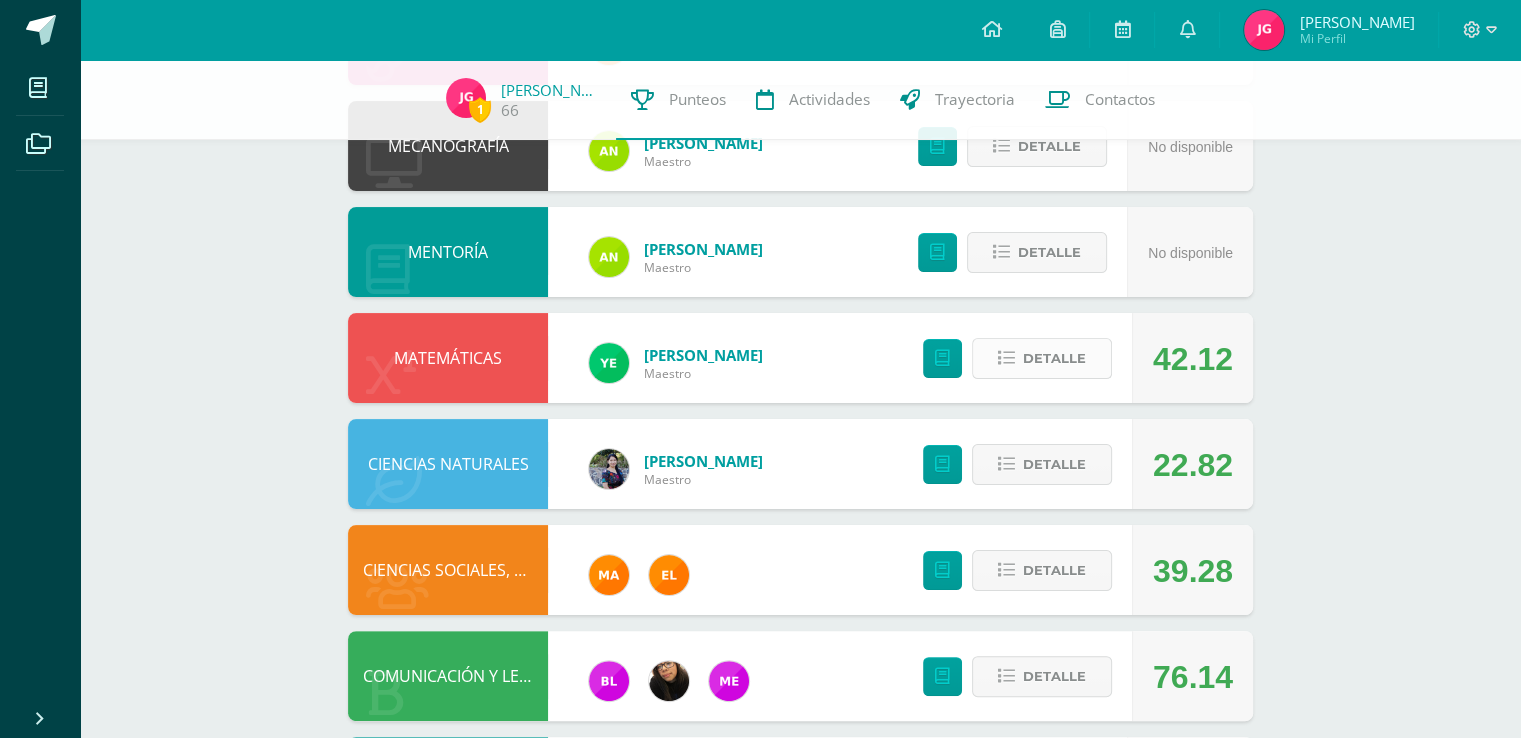 click at bounding box center [1006, 358] 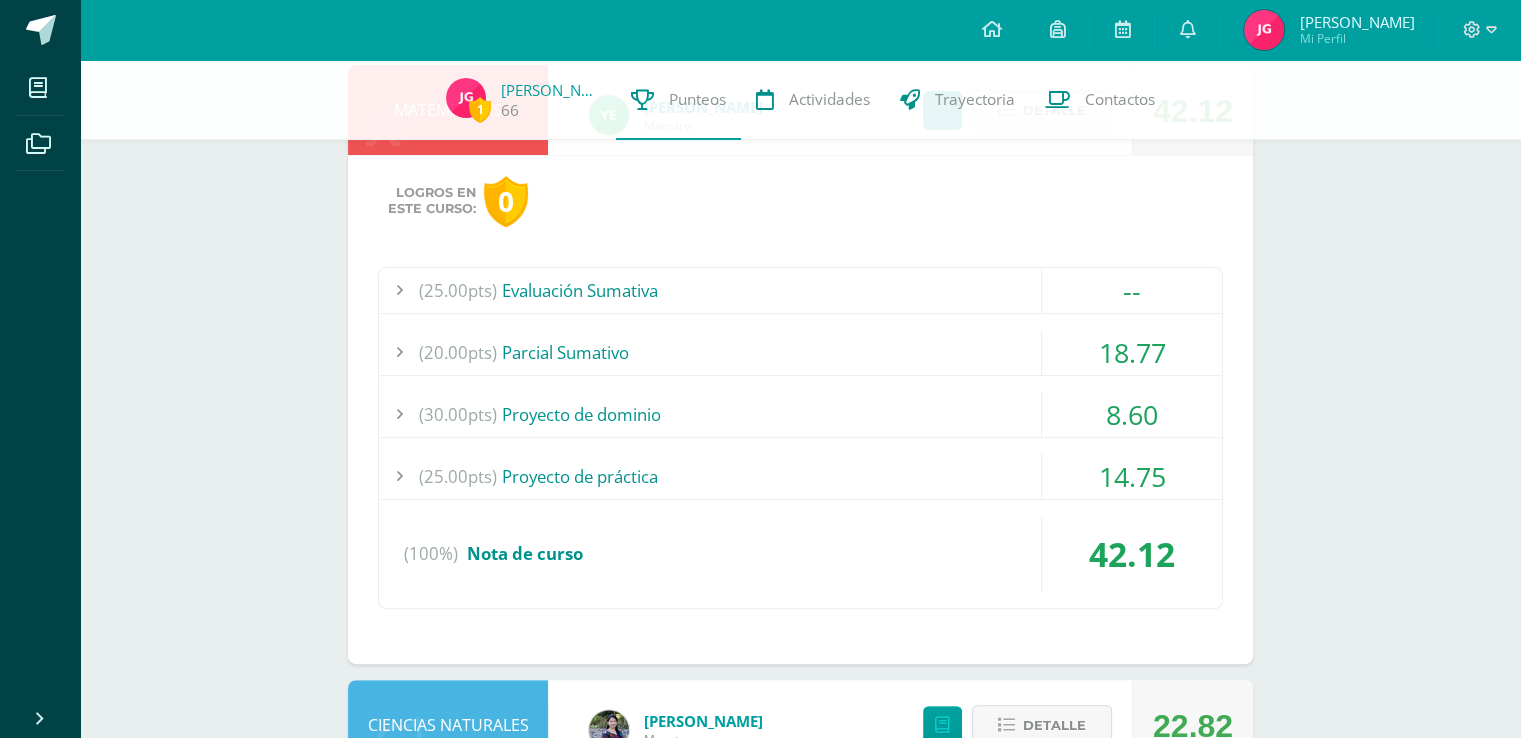 scroll, scrollTop: 576, scrollLeft: 0, axis: vertical 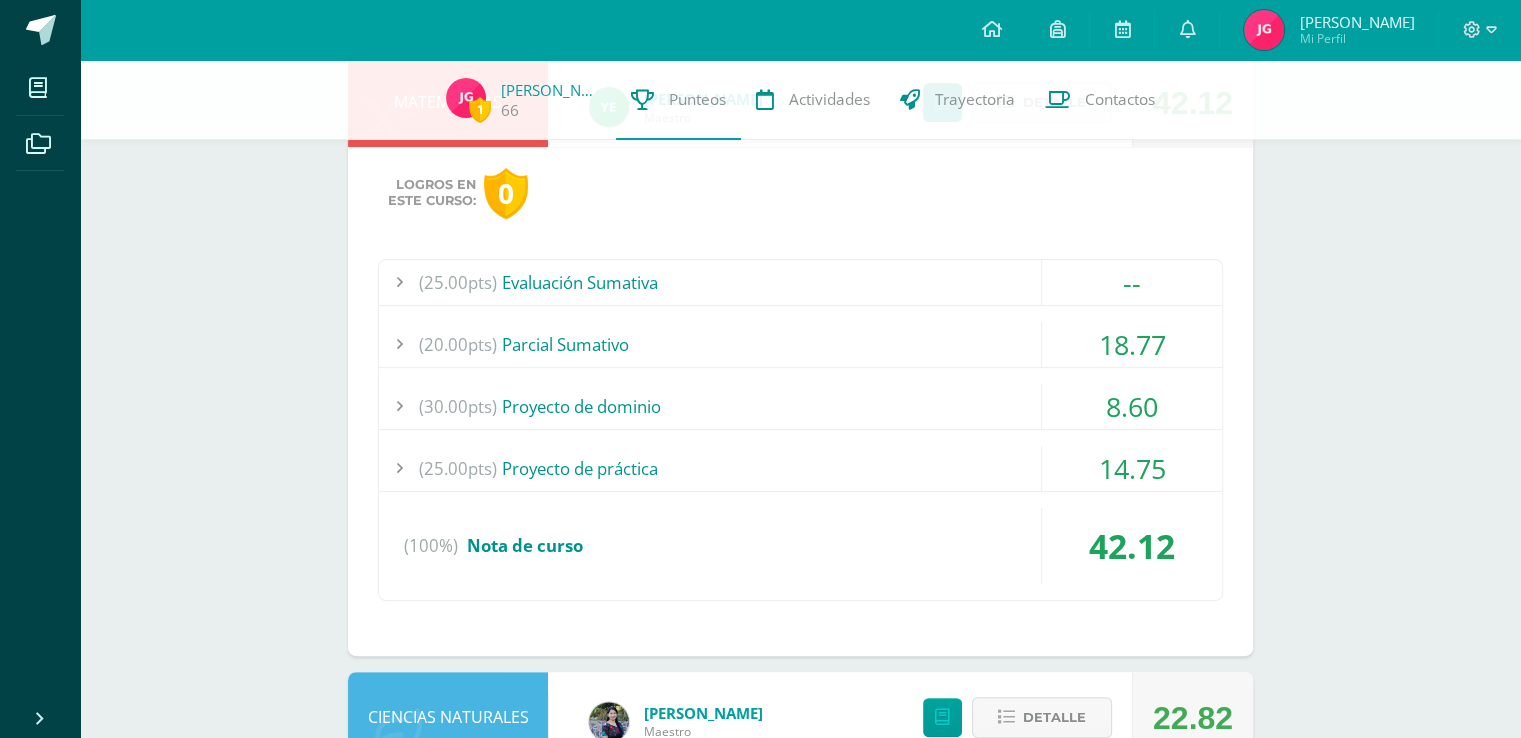 click on "18.77" at bounding box center (1132, 344) 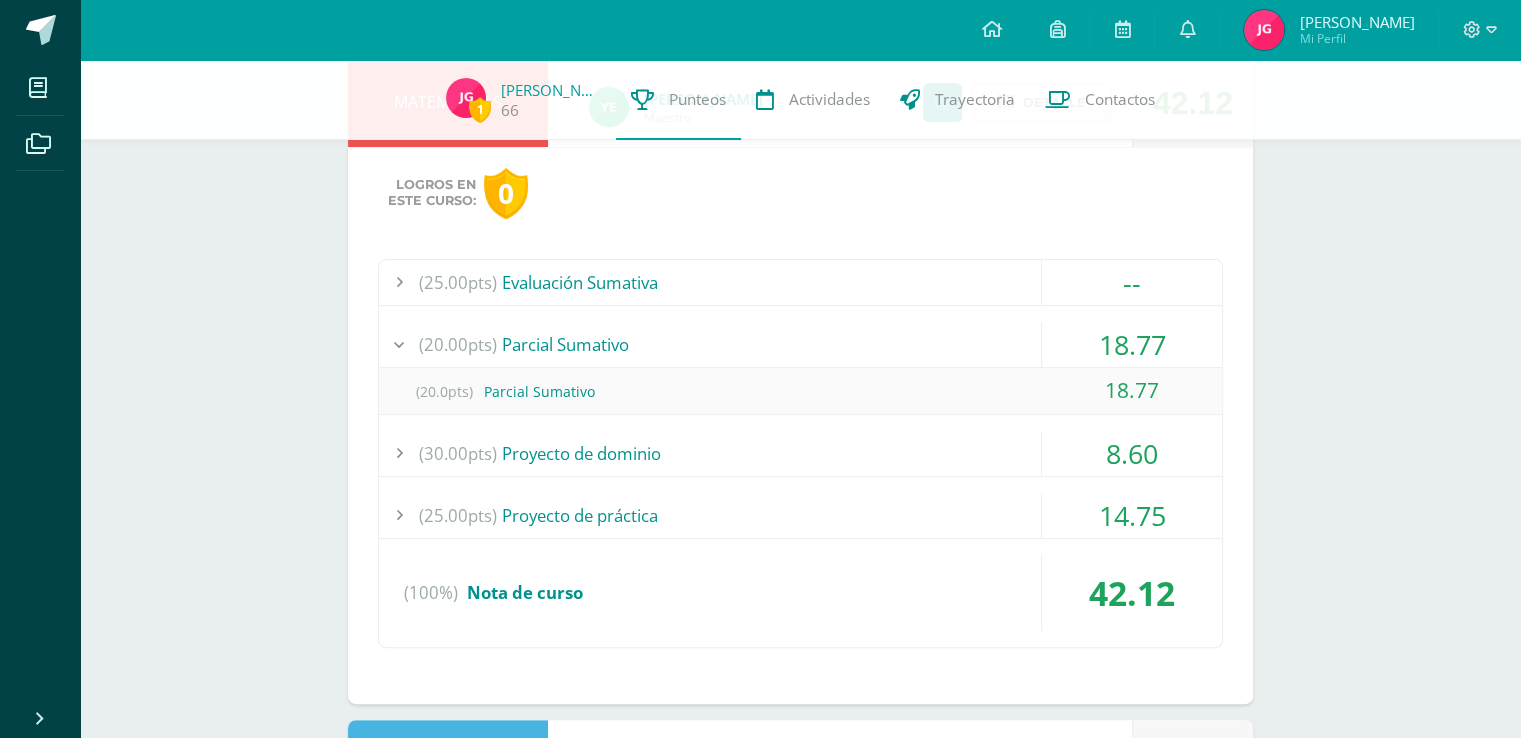 click on "18.77" at bounding box center (1132, 344) 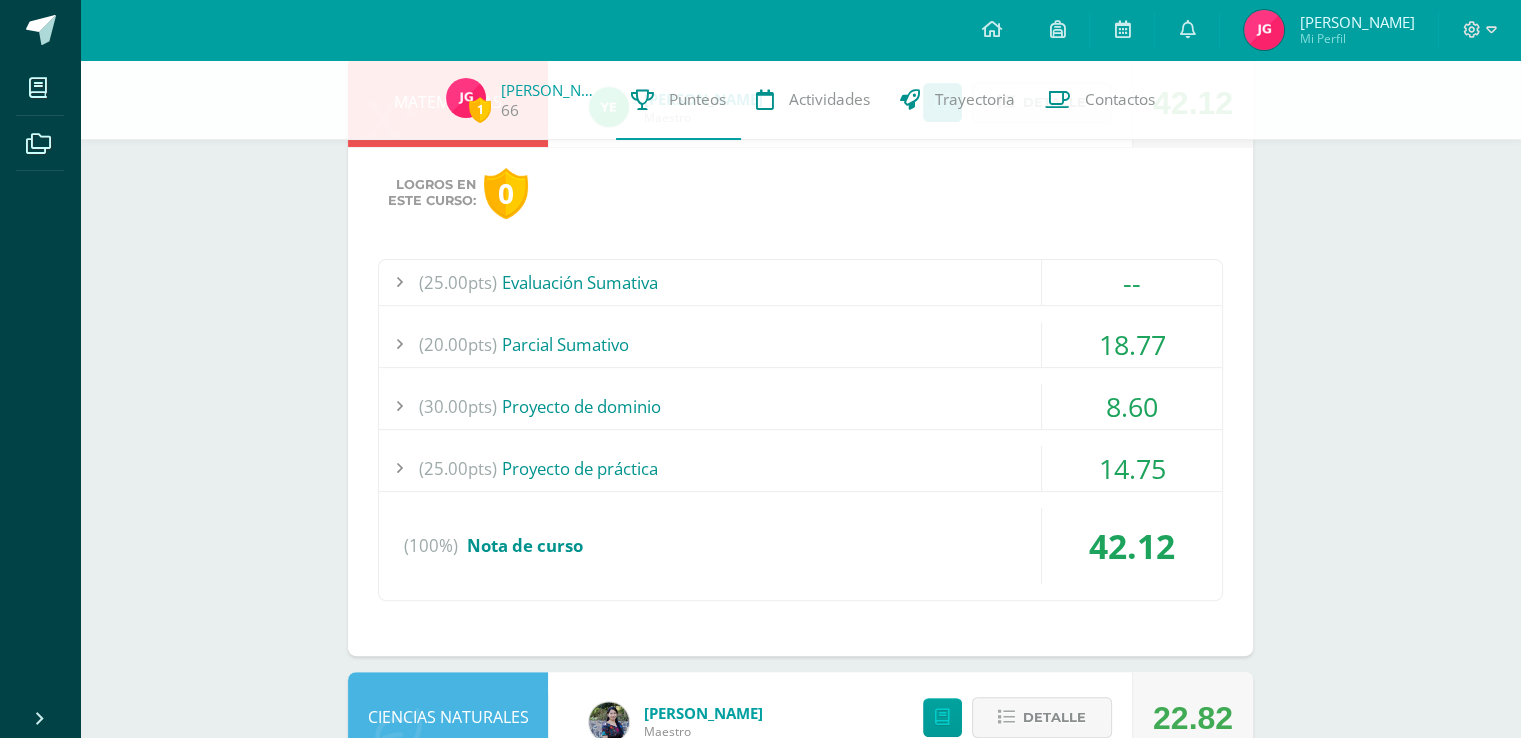 click on "8.60" at bounding box center [1132, 406] 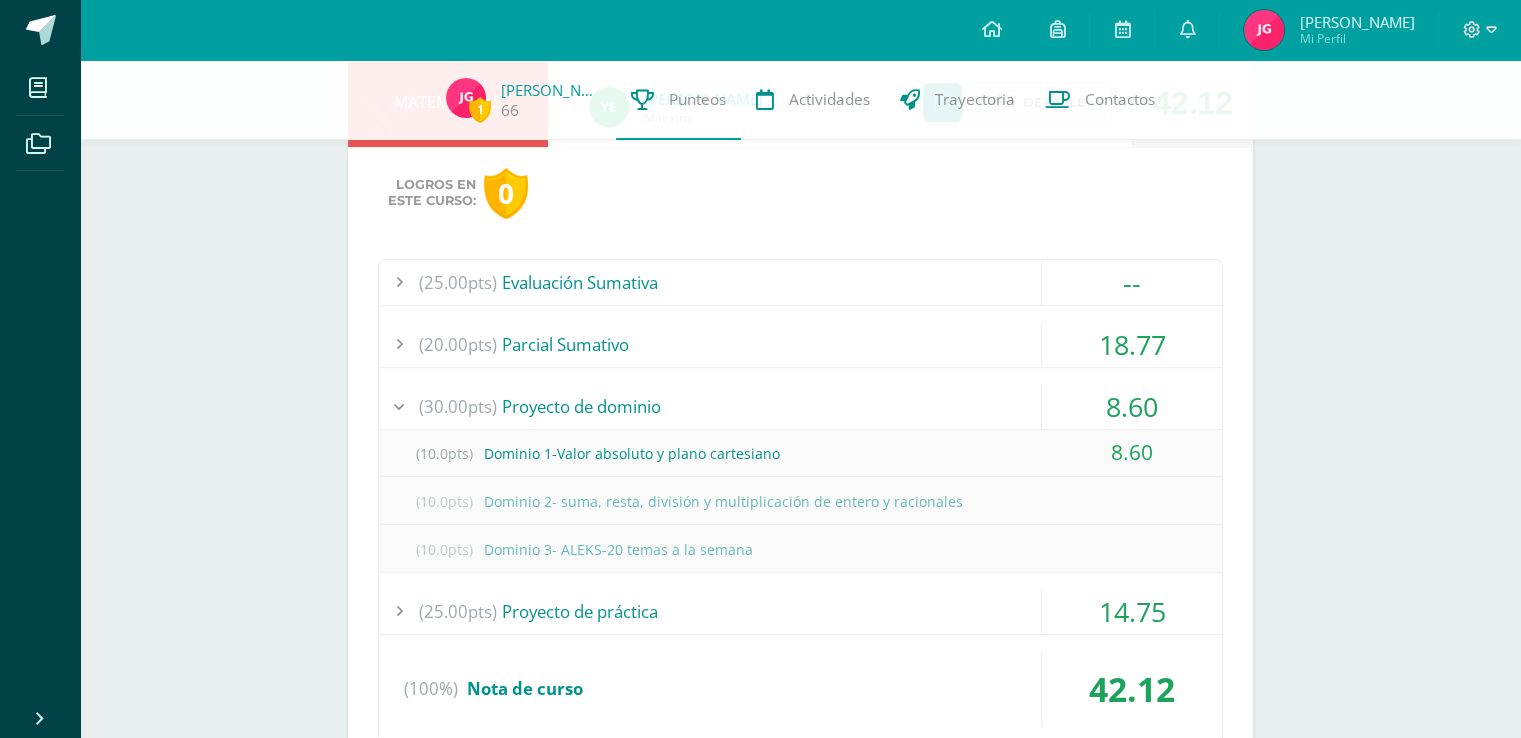click on "8.60" at bounding box center (1132, 406) 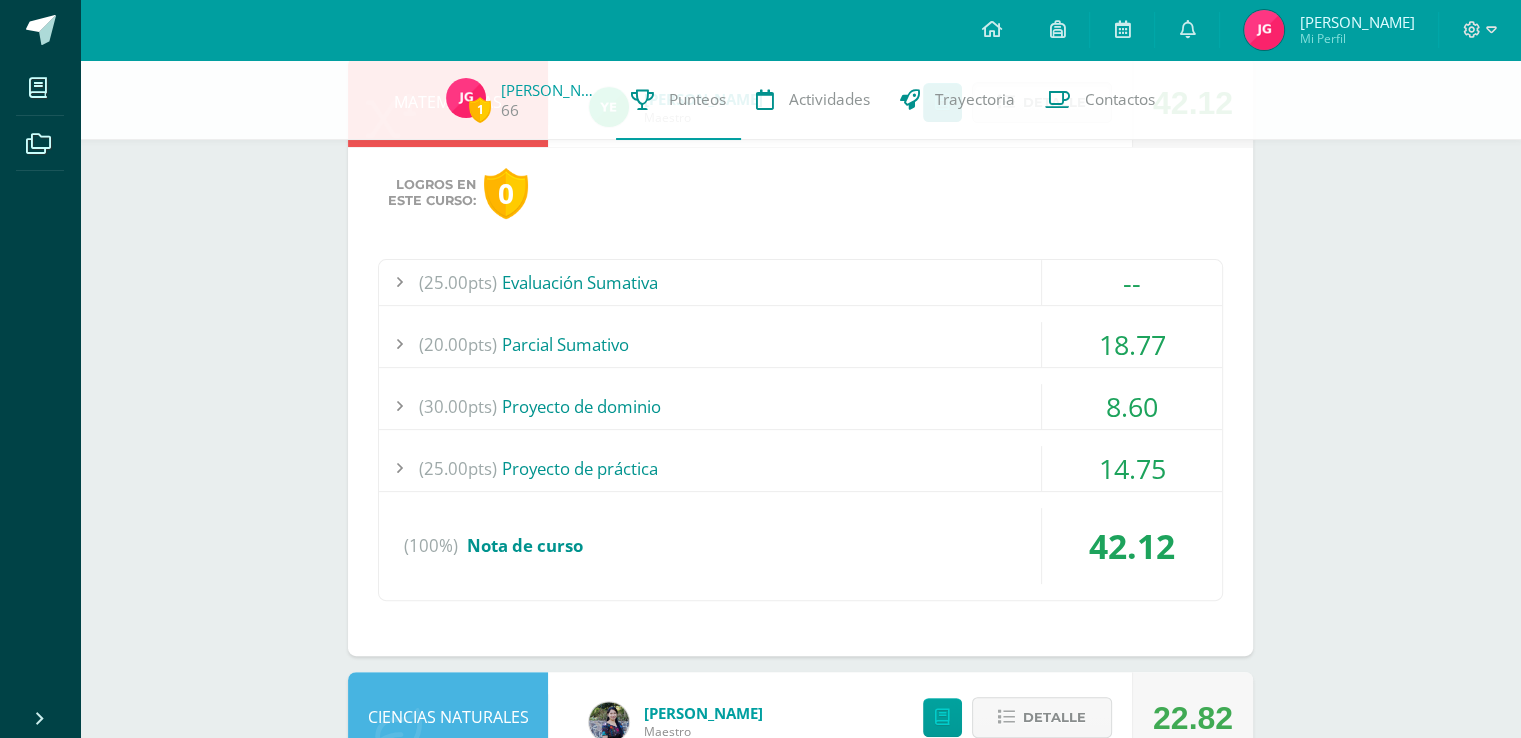 click on "14.75" at bounding box center [1132, 468] 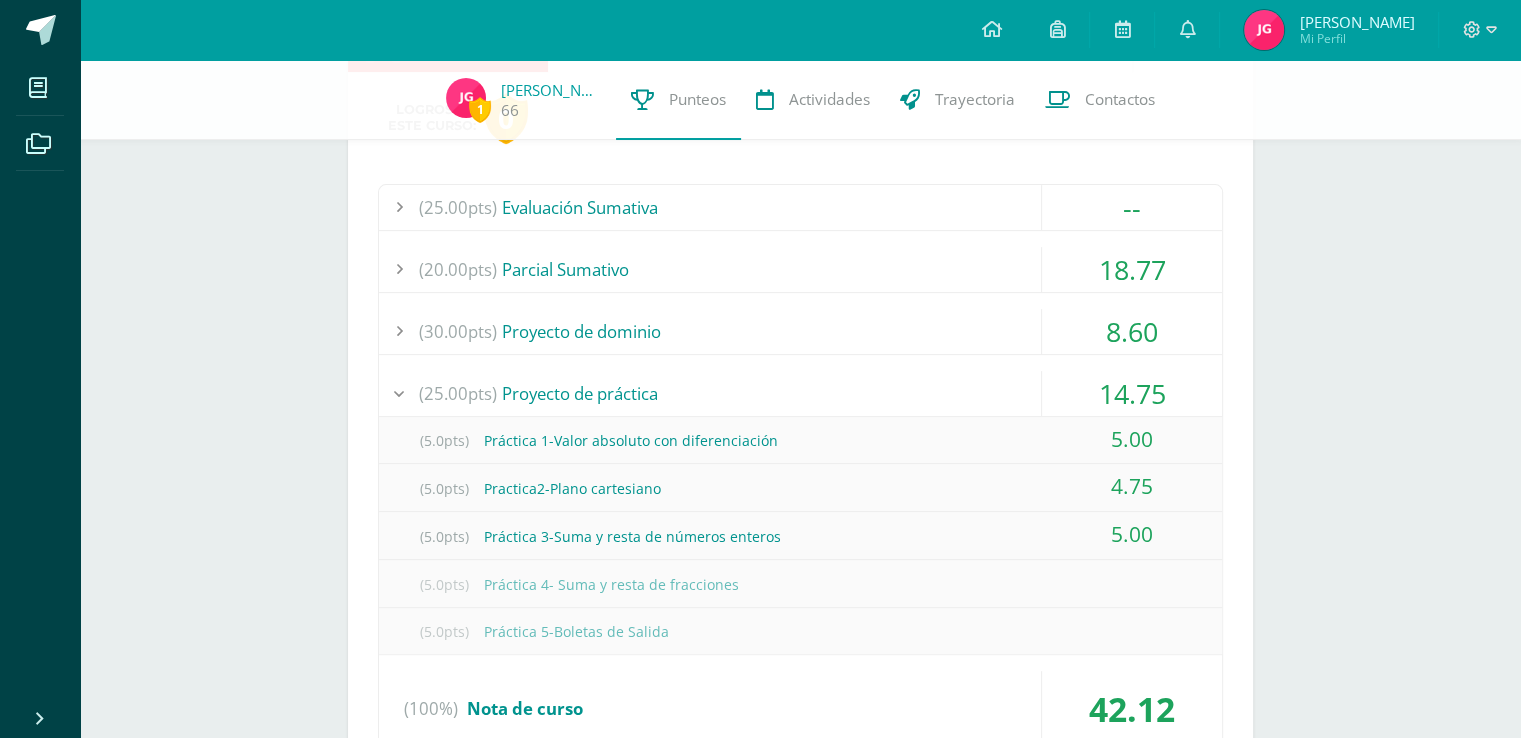 scroll, scrollTop: 656, scrollLeft: 0, axis: vertical 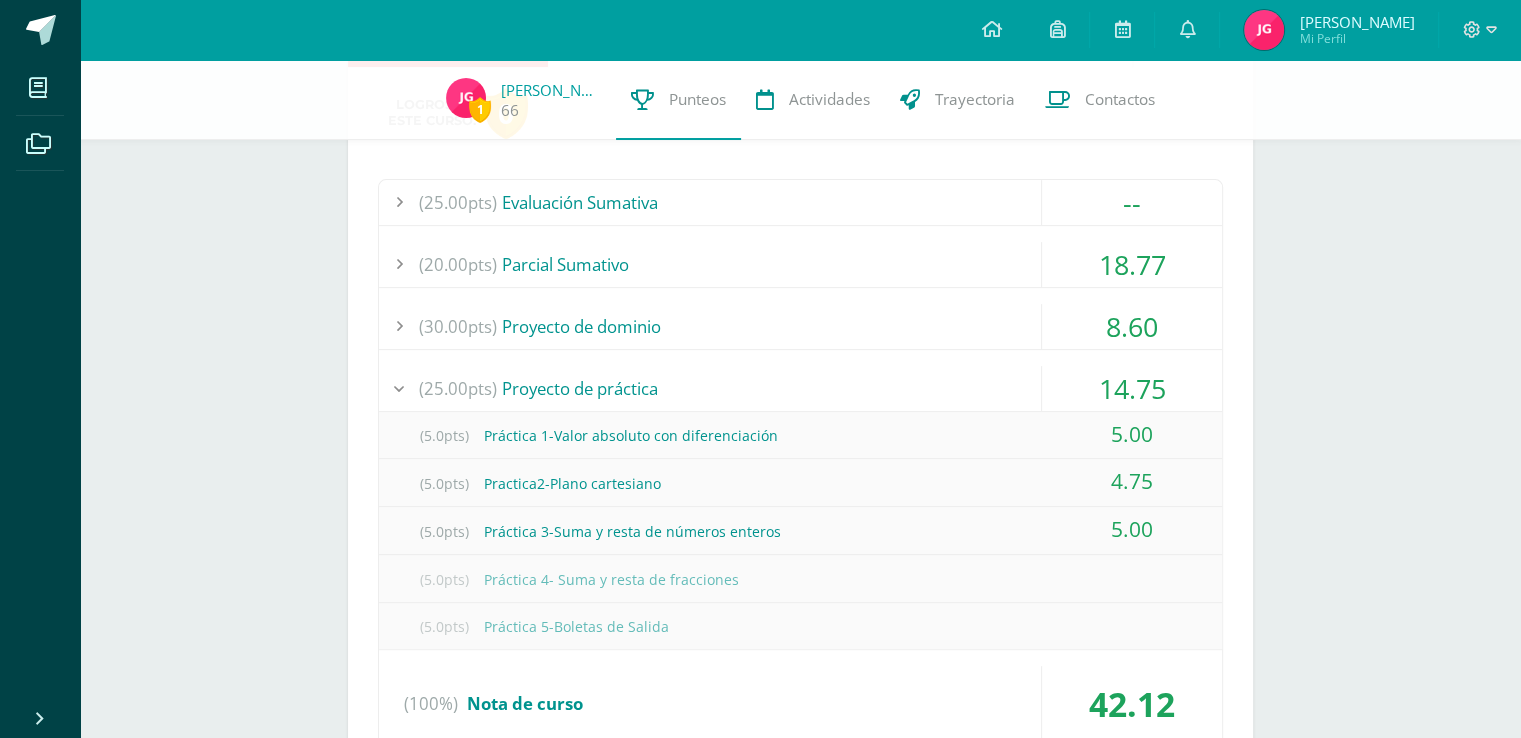 click on "(25.00pts)
Evaluación Sumativa
--
(25.0pts)  Evaluación sumativa" at bounding box center (800, 469) 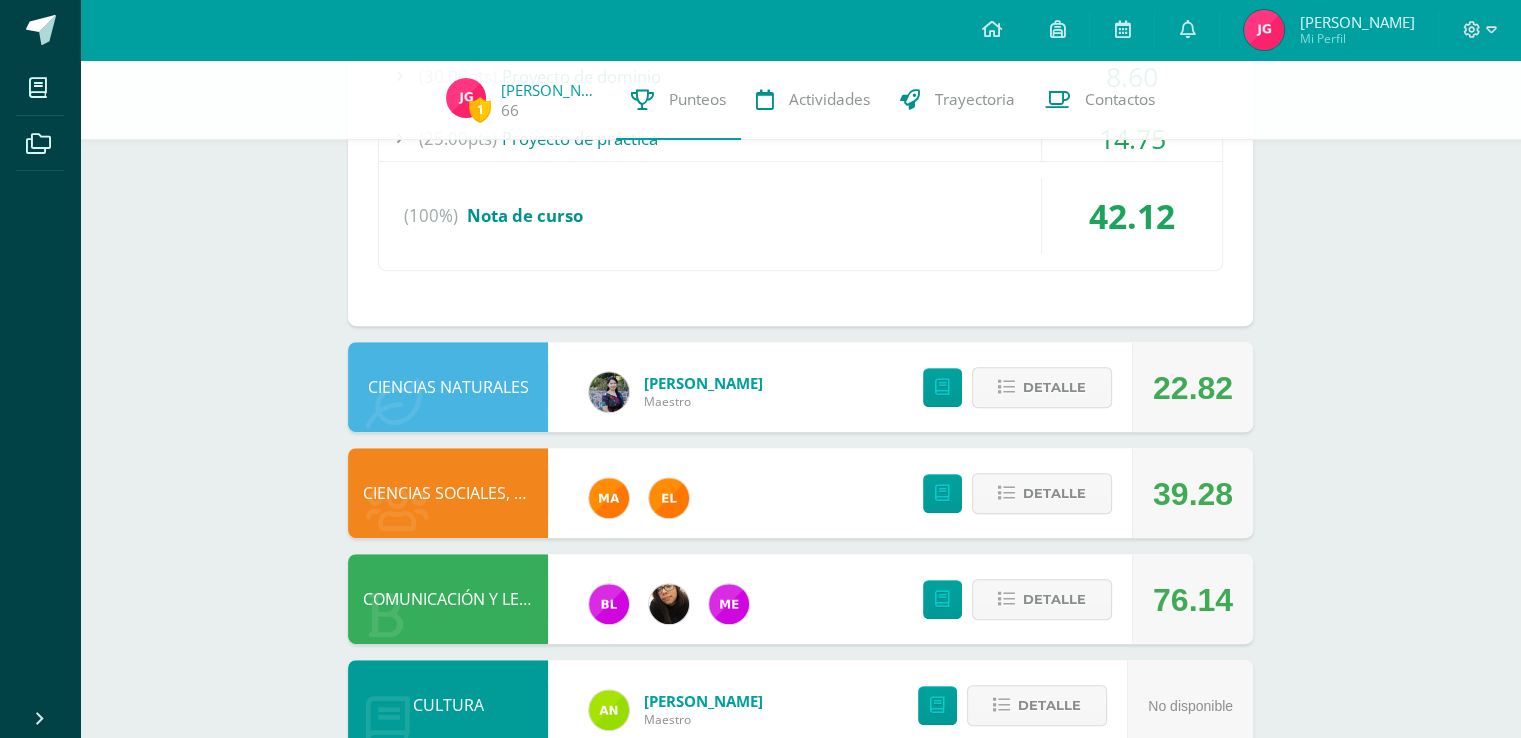 scroll, scrollTop: 908, scrollLeft: 0, axis: vertical 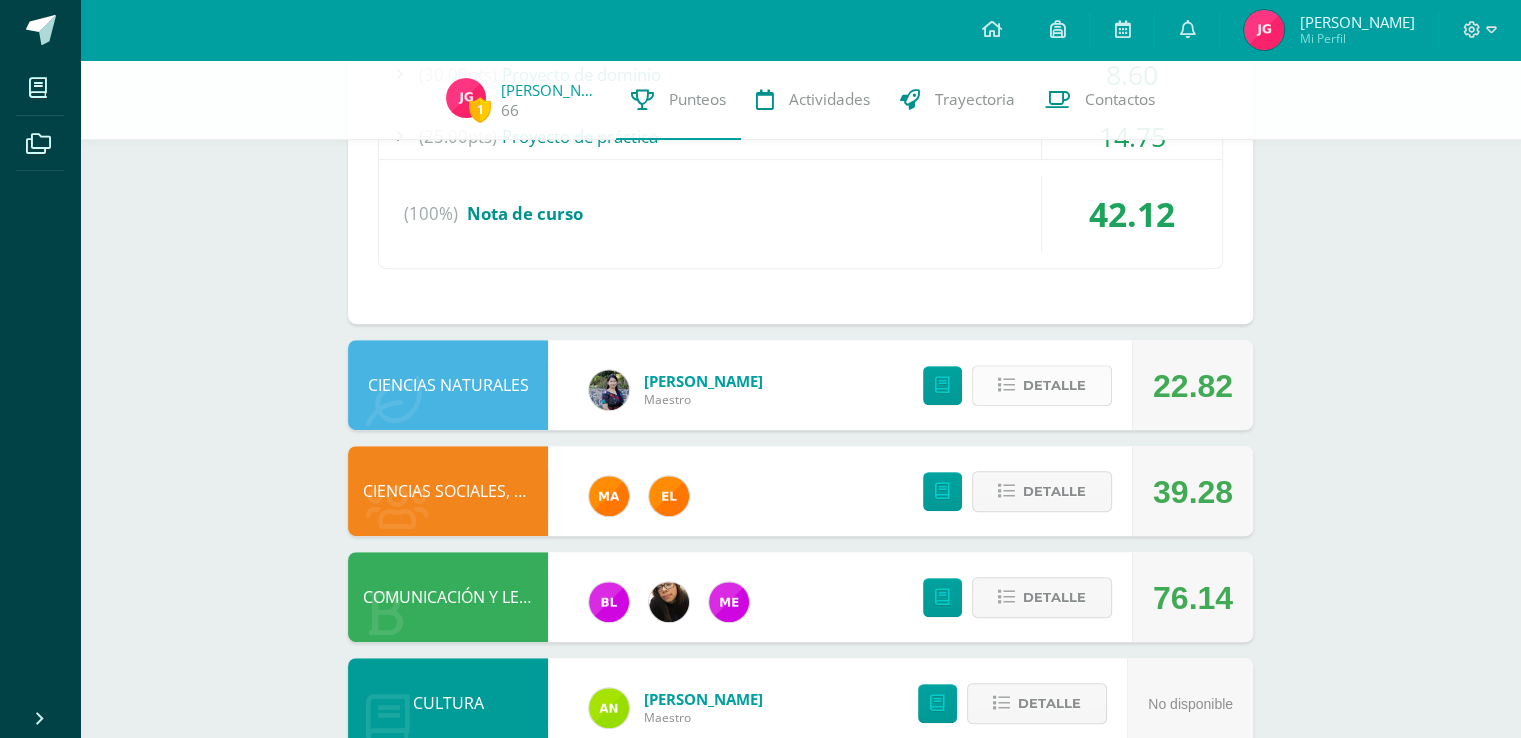 click on "Detalle" at bounding box center [1042, 385] 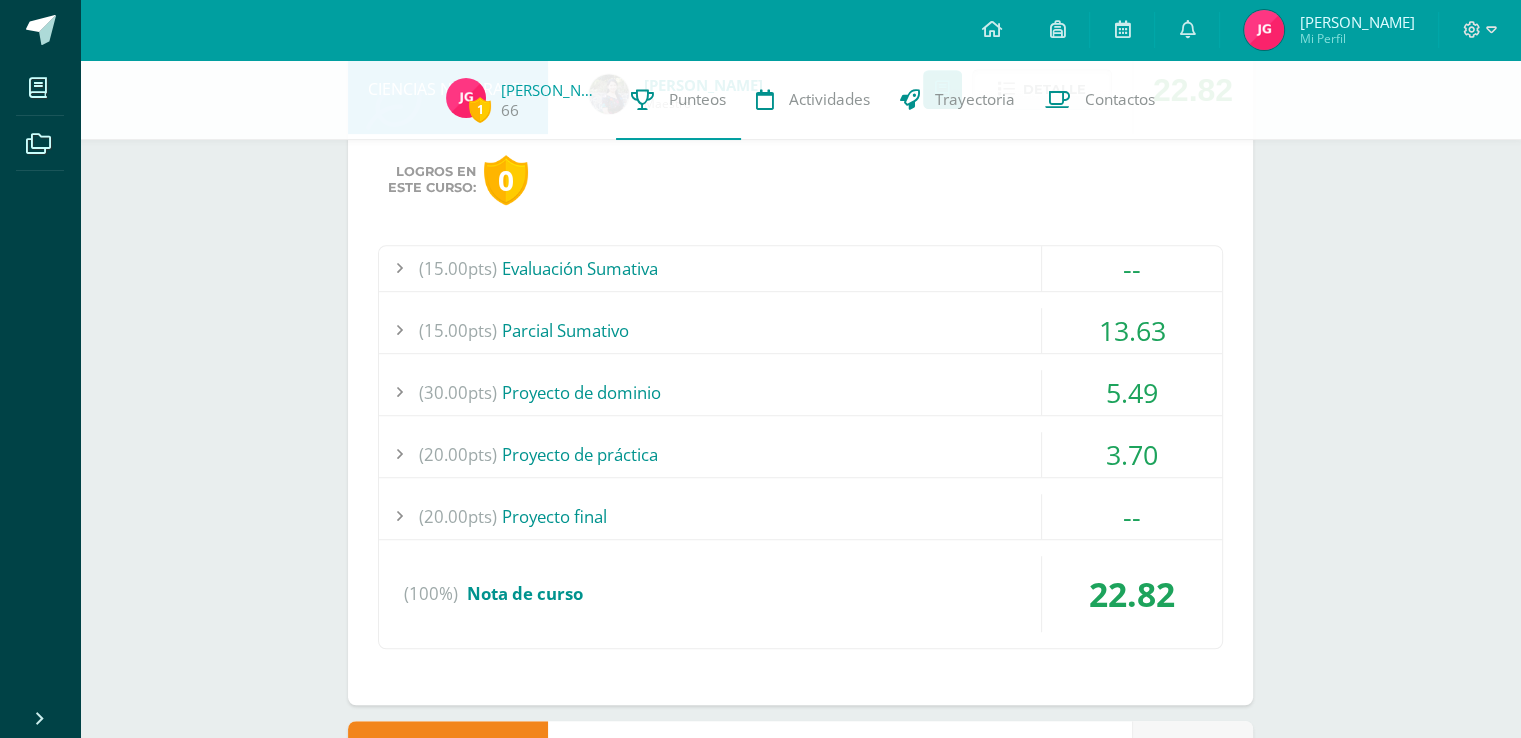 scroll, scrollTop: 1316, scrollLeft: 0, axis: vertical 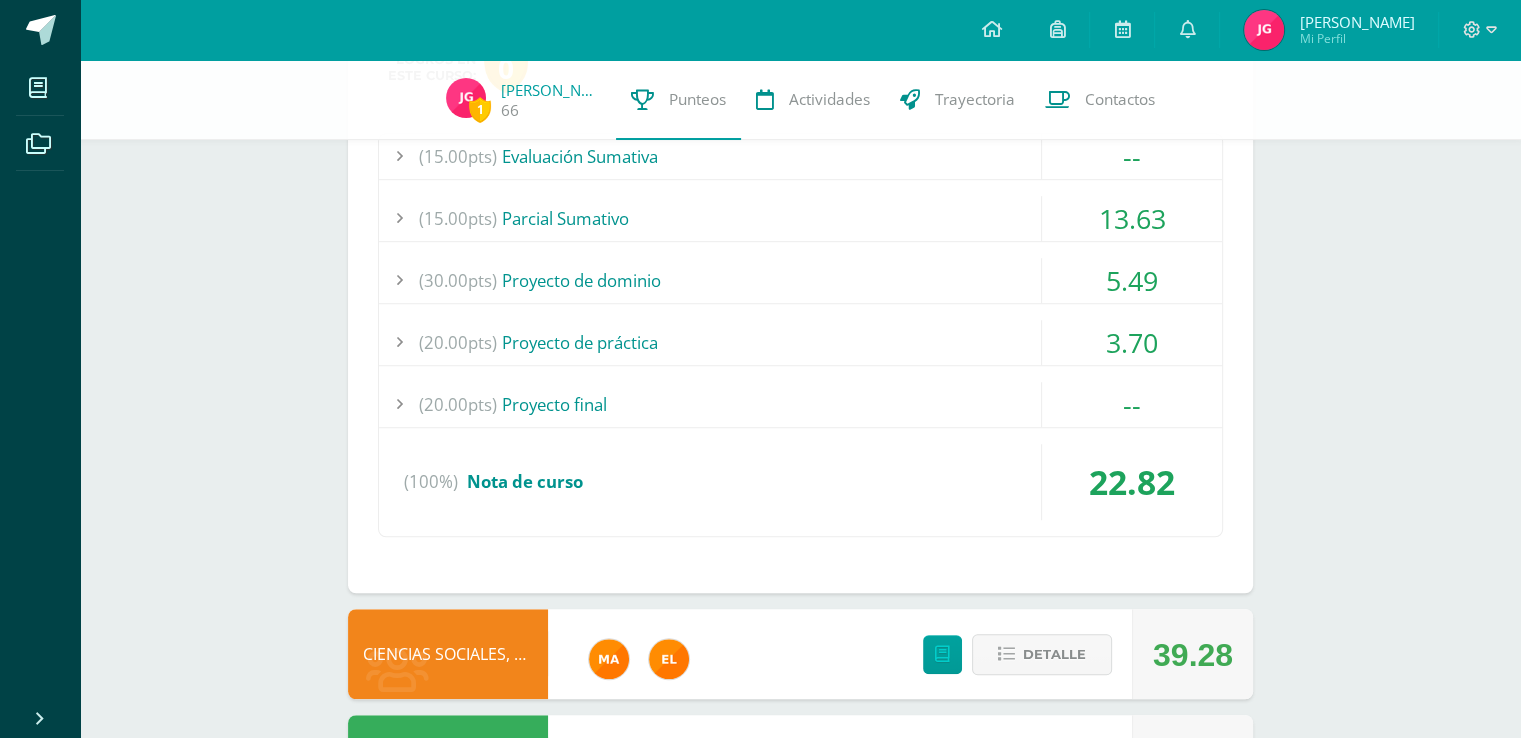 click on "(15.00pts)
Parcial Sumativo" at bounding box center [800, 218] 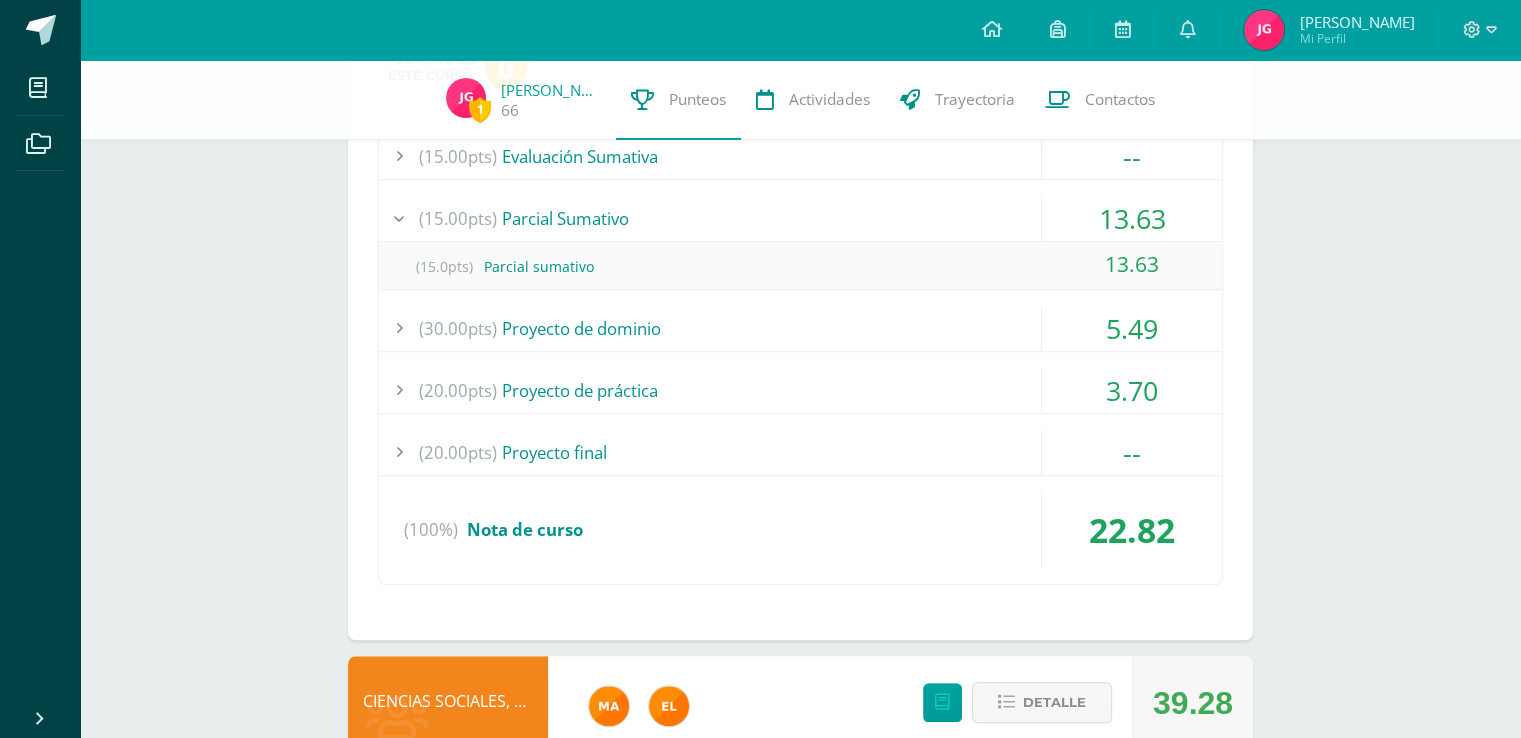 click on "(15.00pts)
Parcial Sumativo" at bounding box center (800, 218) 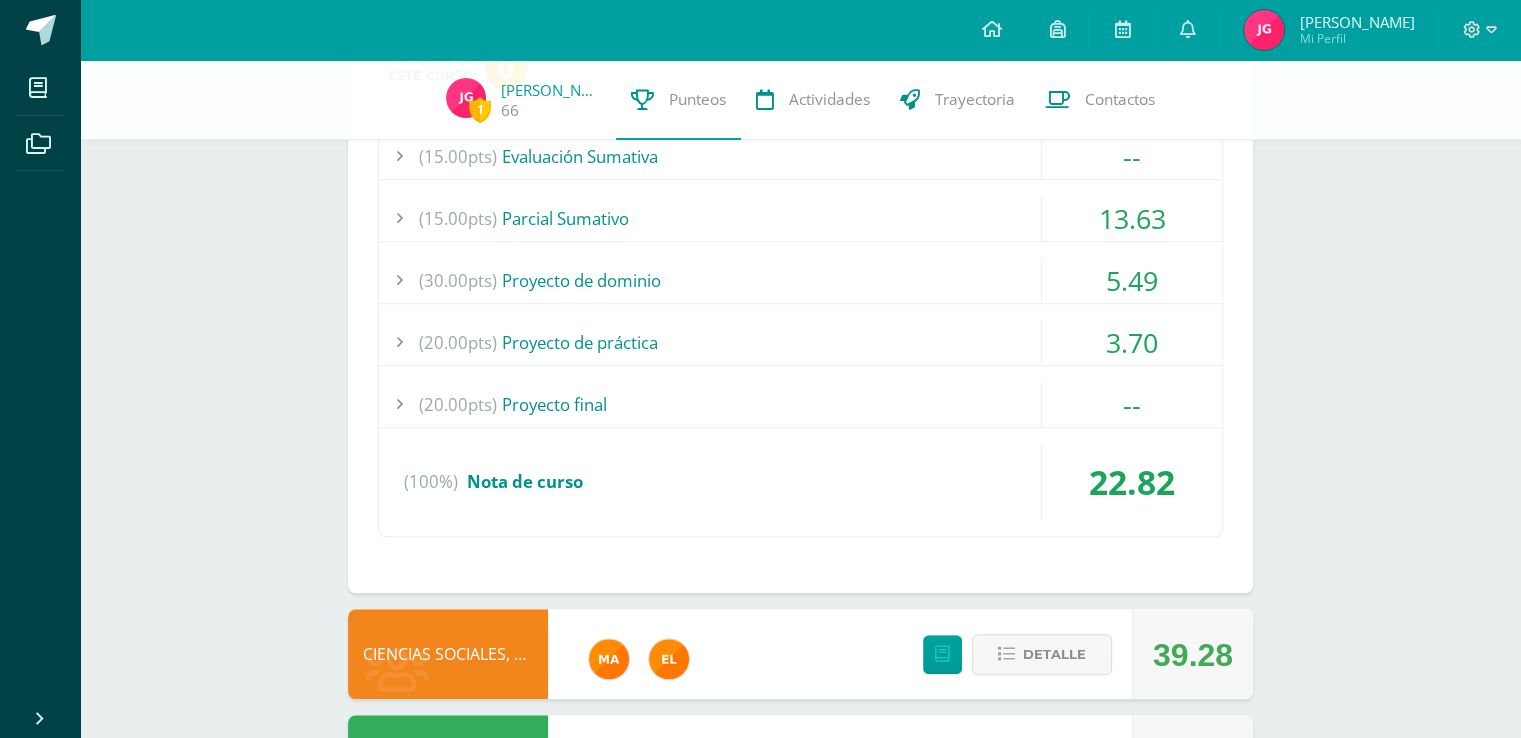 click on "(30.00pts)
Proyecto de dominio" at bounding box center (800, 280) 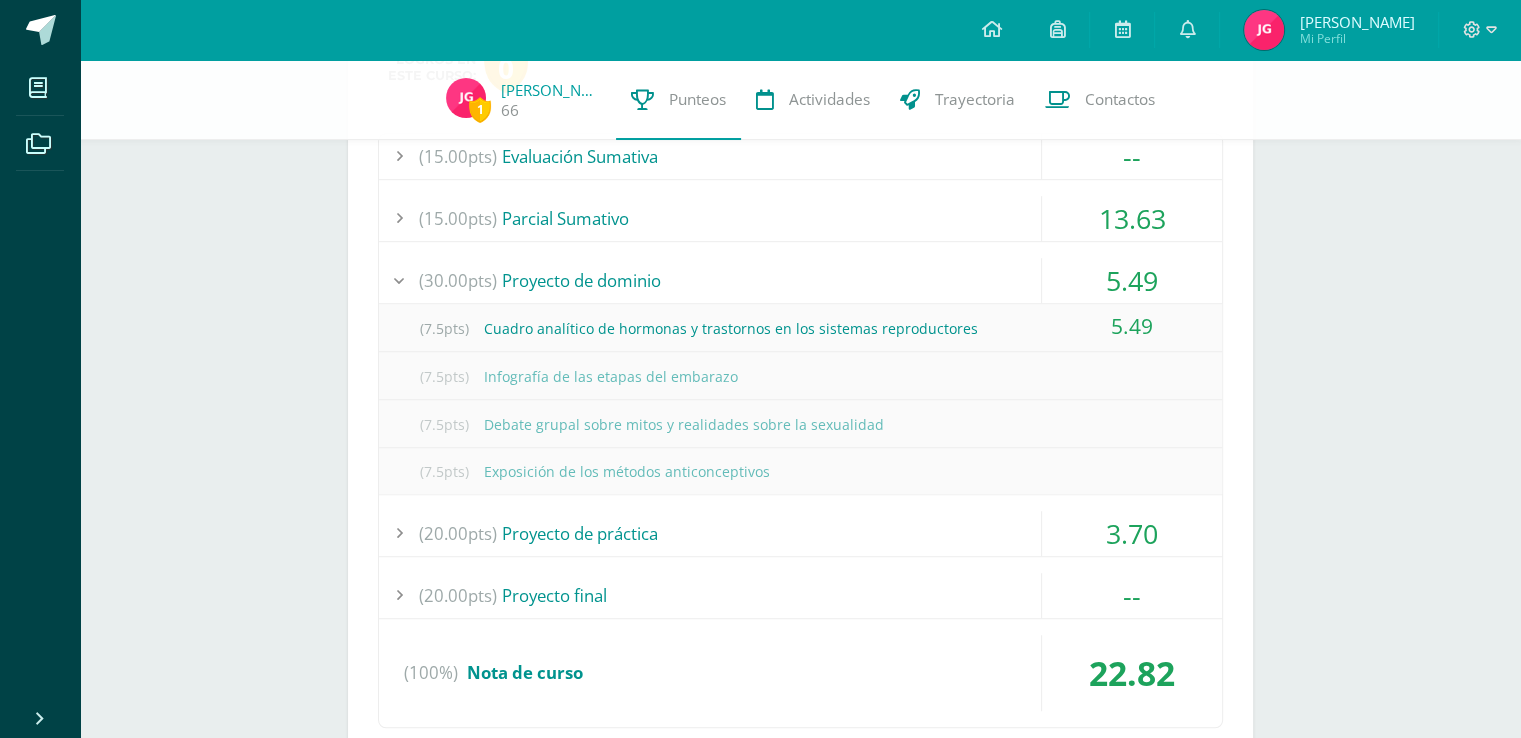 click on "(30.00pts)
Proyecto de dominio" at bounding box center [800, 280] 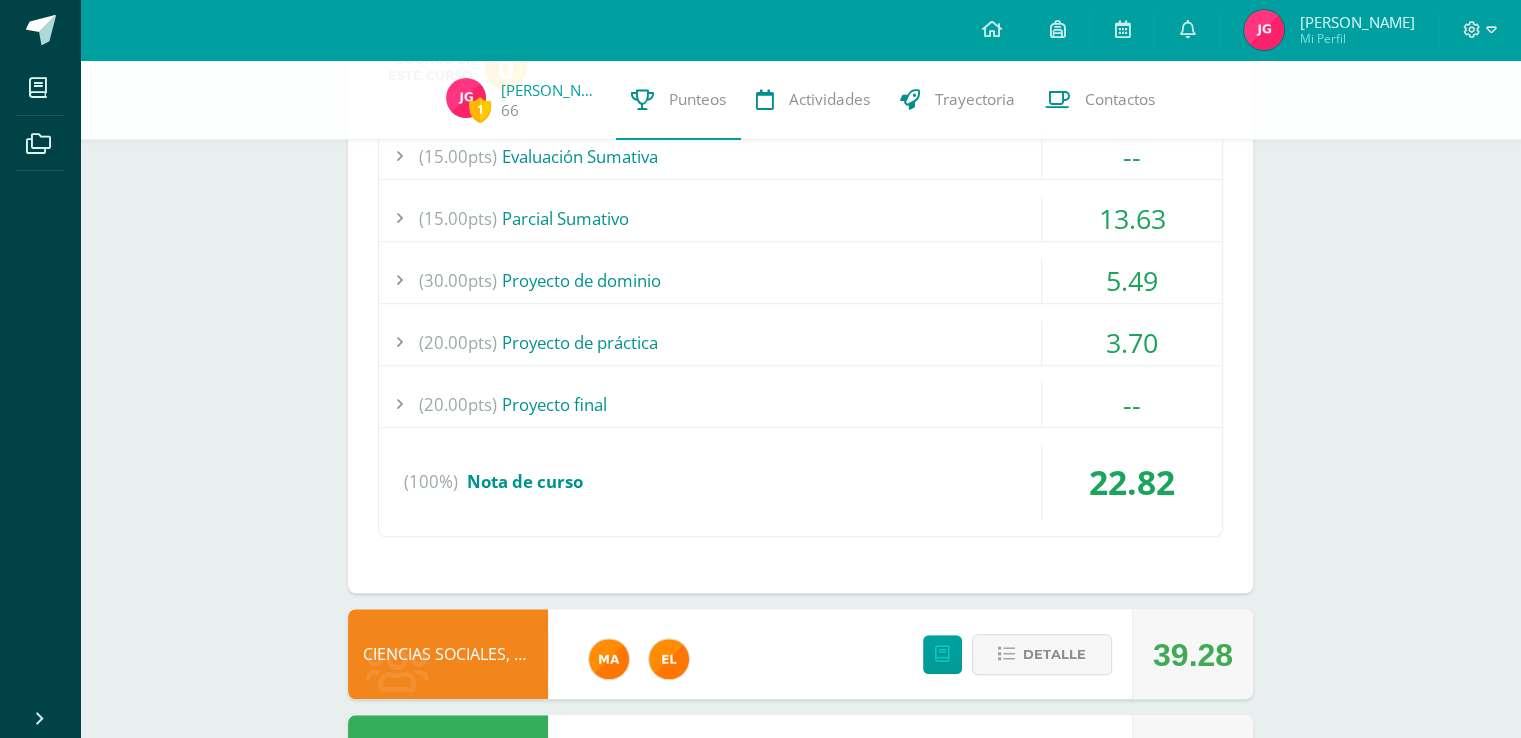 click on "(20.00pts)
Proyecto de  práctica" at bounding box center (800, 342) 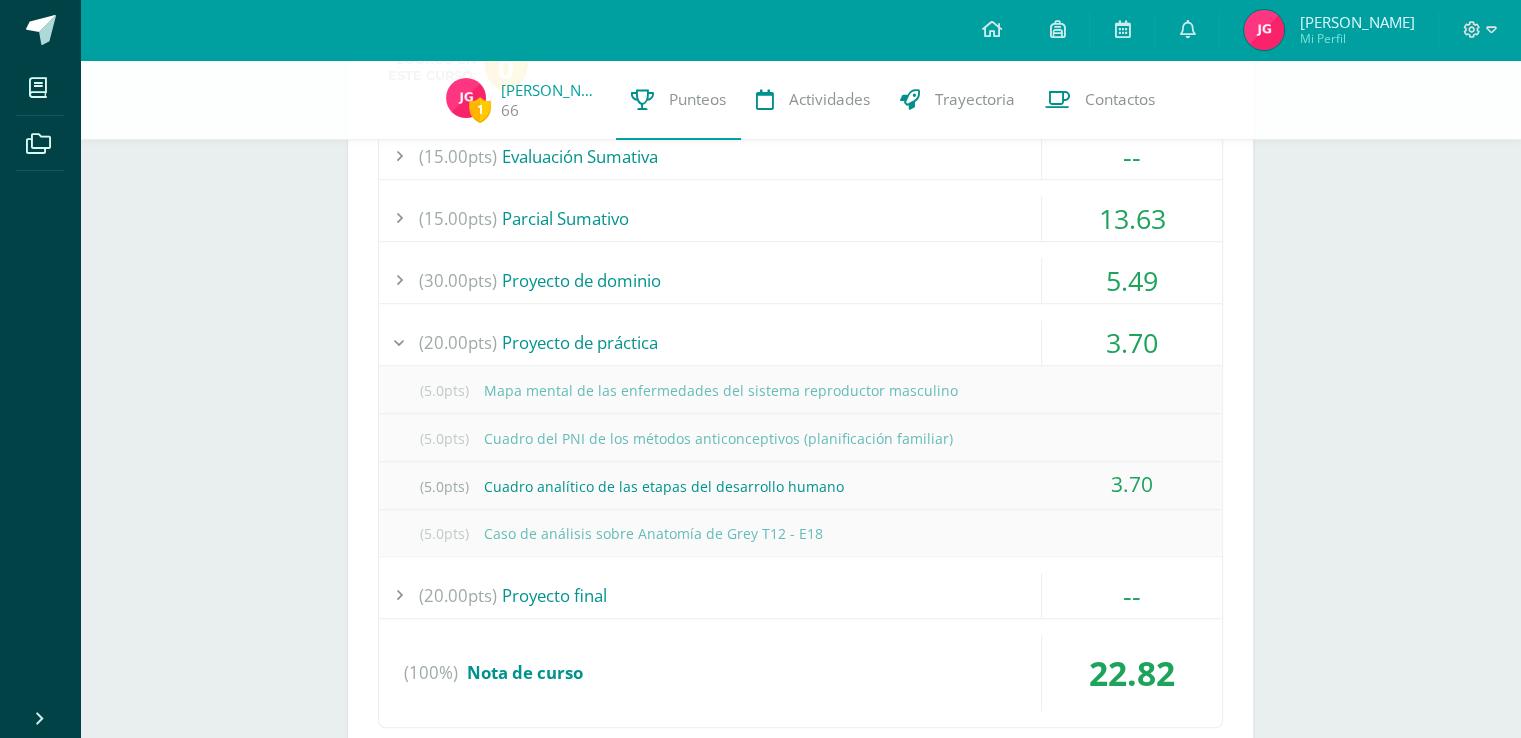 click on "(20.00pts)
Proyecto de  práctica" at bounding box center (800, 342) 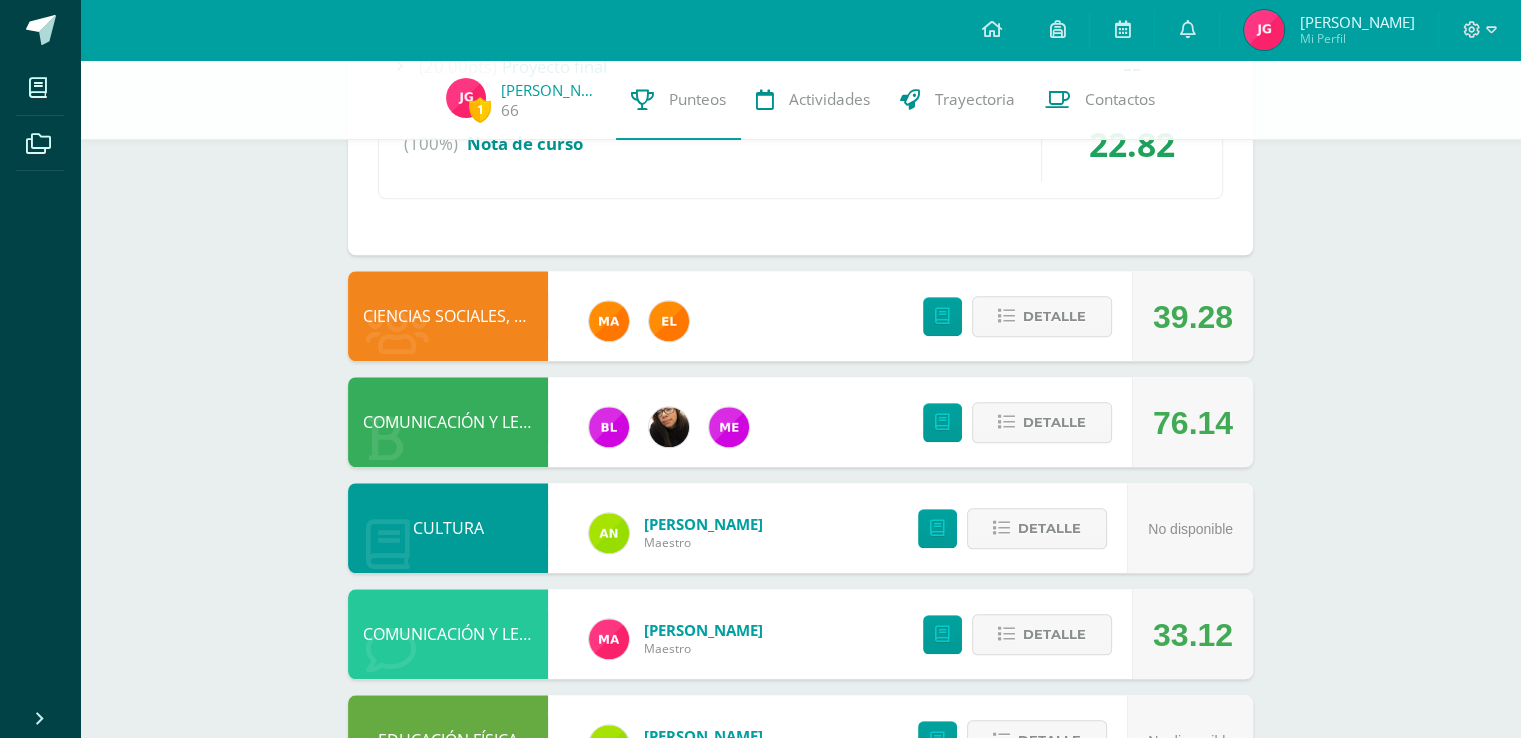 scroll, scrollTop: 1655, scrollLeft: 0, axis: vertical 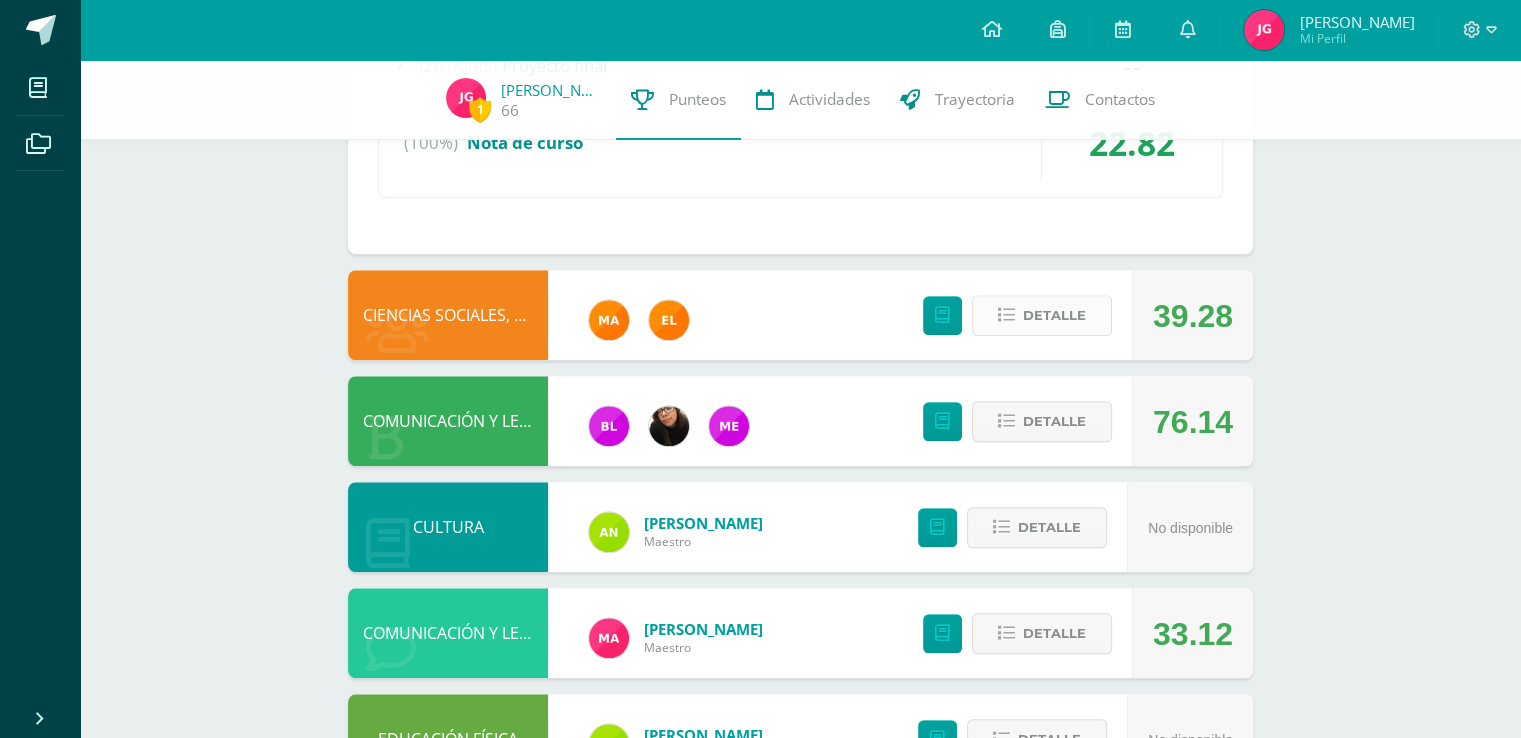 click on "Detalle" at bounding box center (1054, 315) 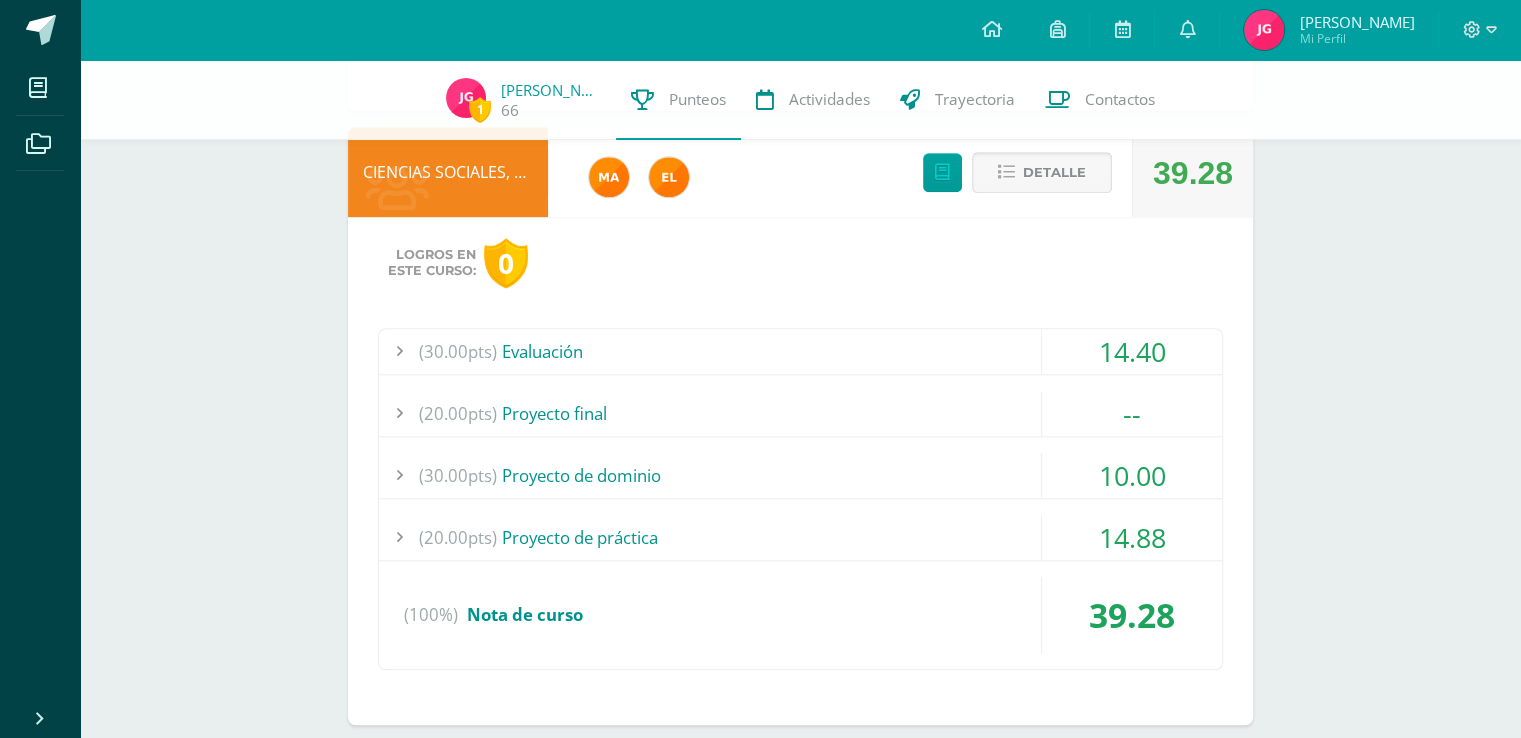 scroll, scrollTop: 1800, scrollLeft: 0, axis: vertical 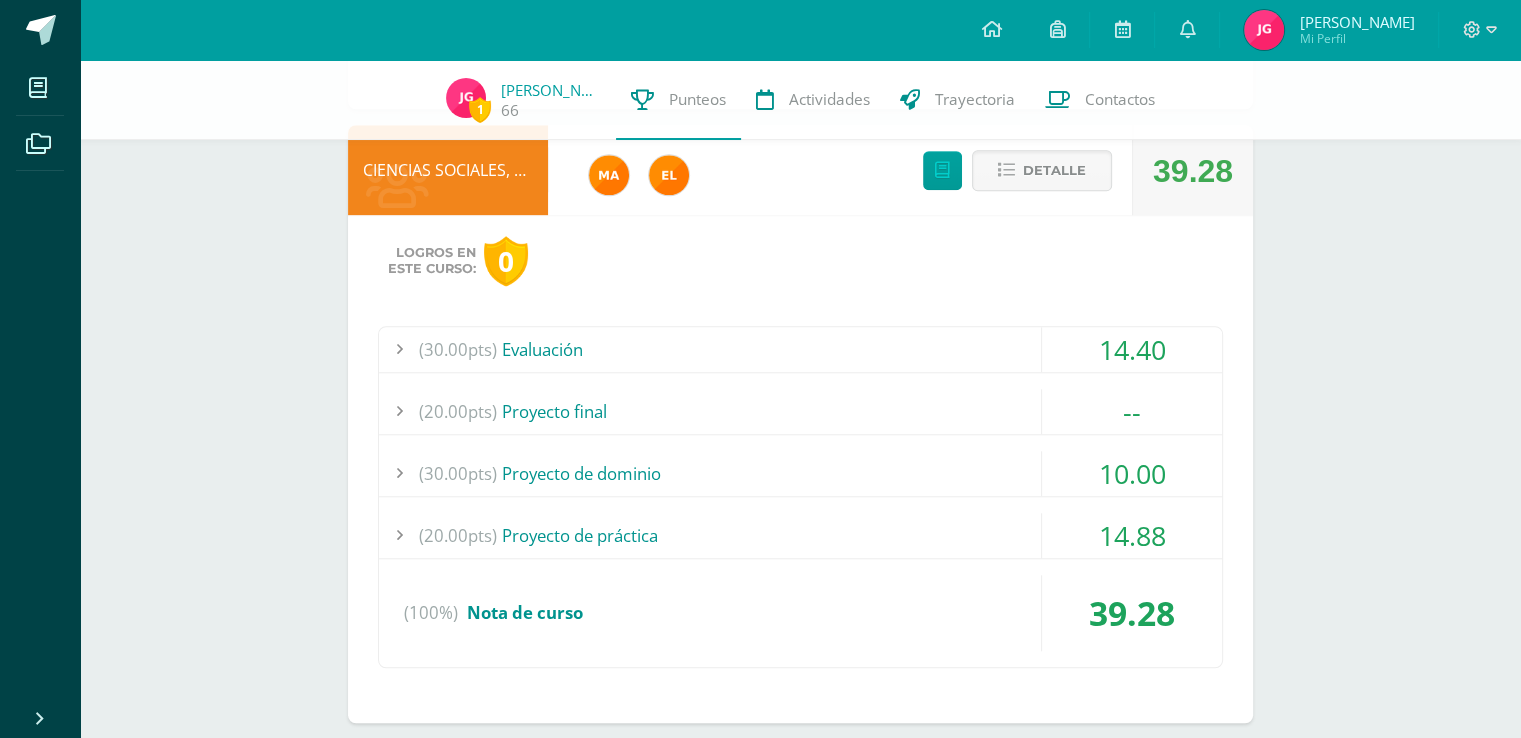 click on "(30.00pts)
Evaluación" at bounding box center [800, 349] 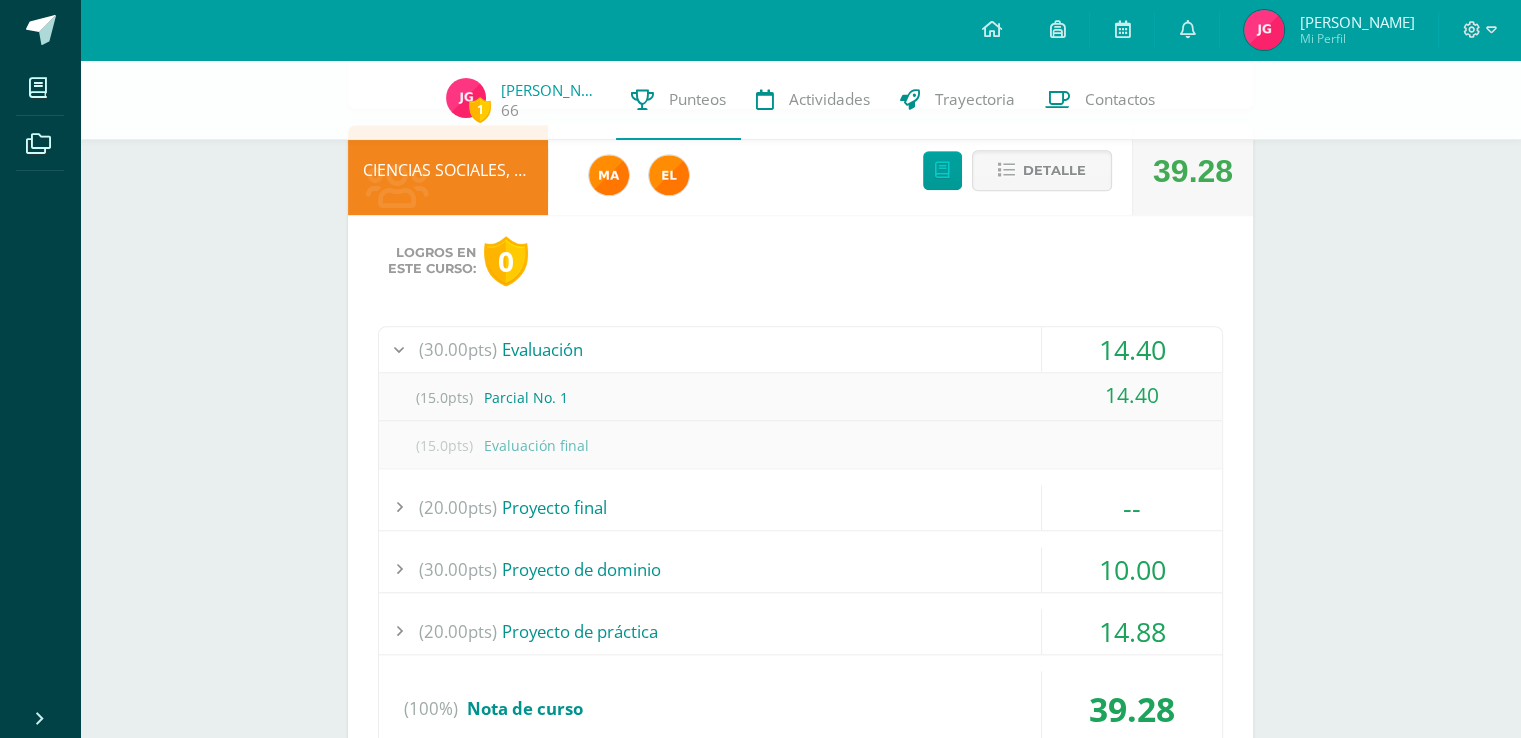 click on "(30.00pts)
Evaluación" at bounding box center (800, 349) 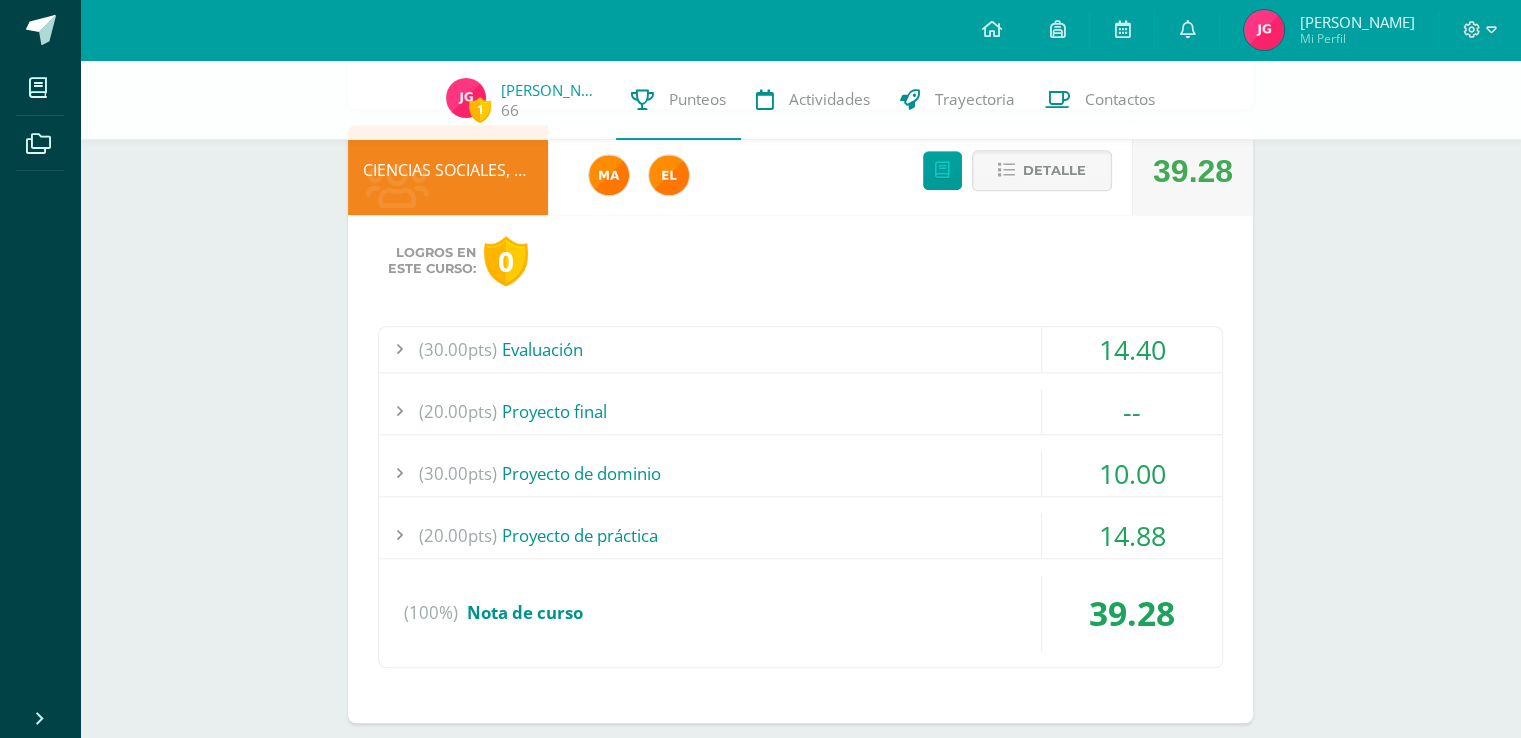 click on "(20.00pts)
Proyecto final" at bounding box center (800, 411) 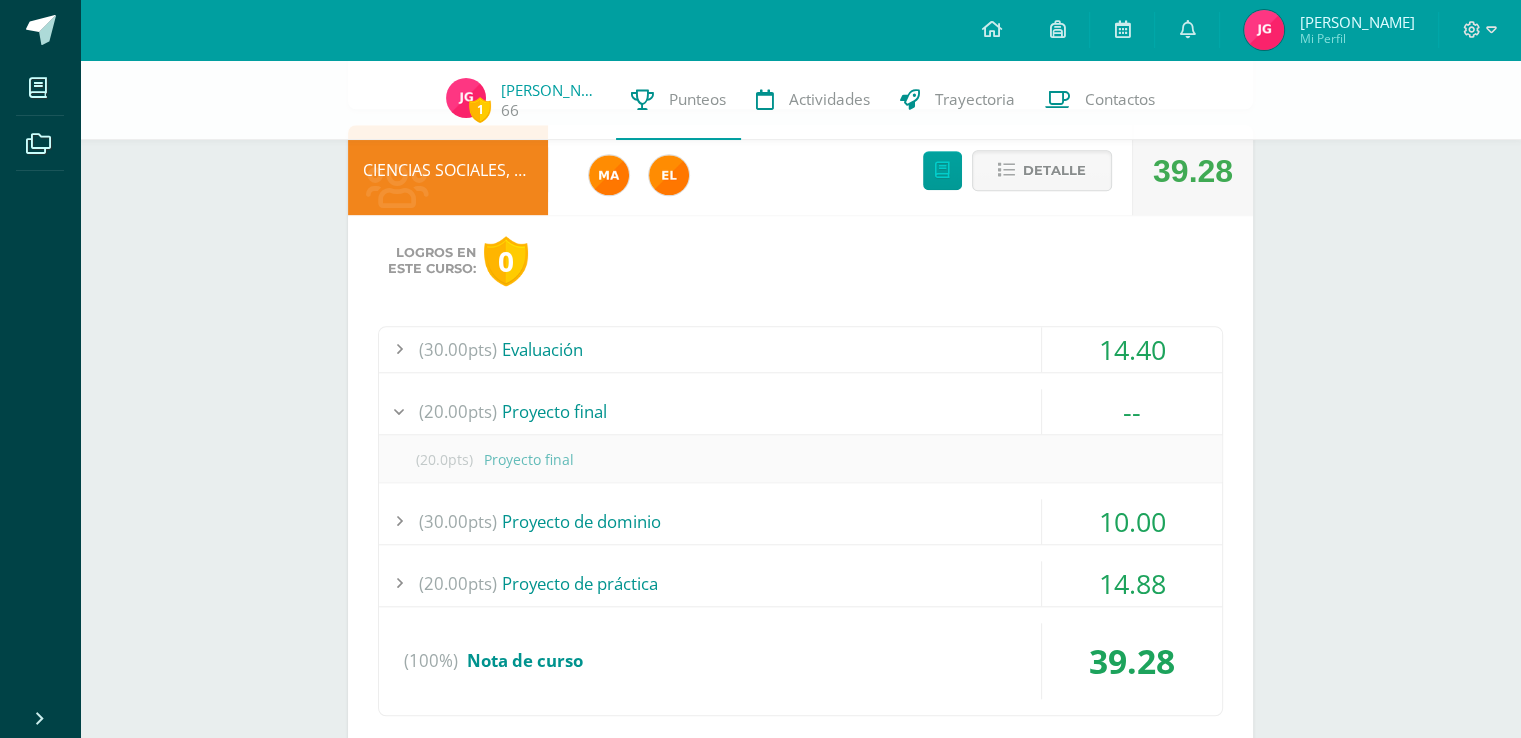 click on "(20.00pts)
Proyecto final" at bounding box center [800, 411] 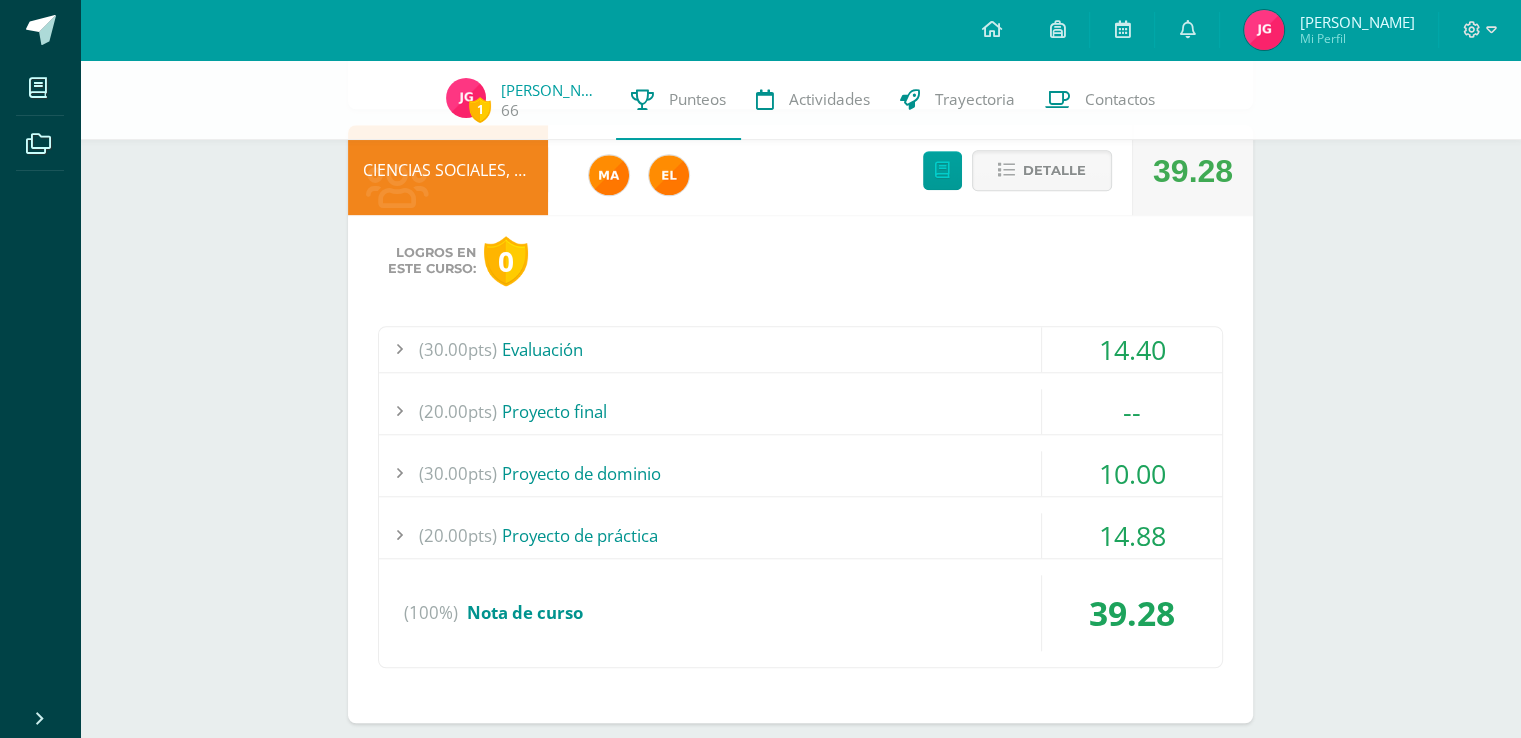 click on "(30.00pts)
Proyecto de dominio" at bounding box center (800, 473) 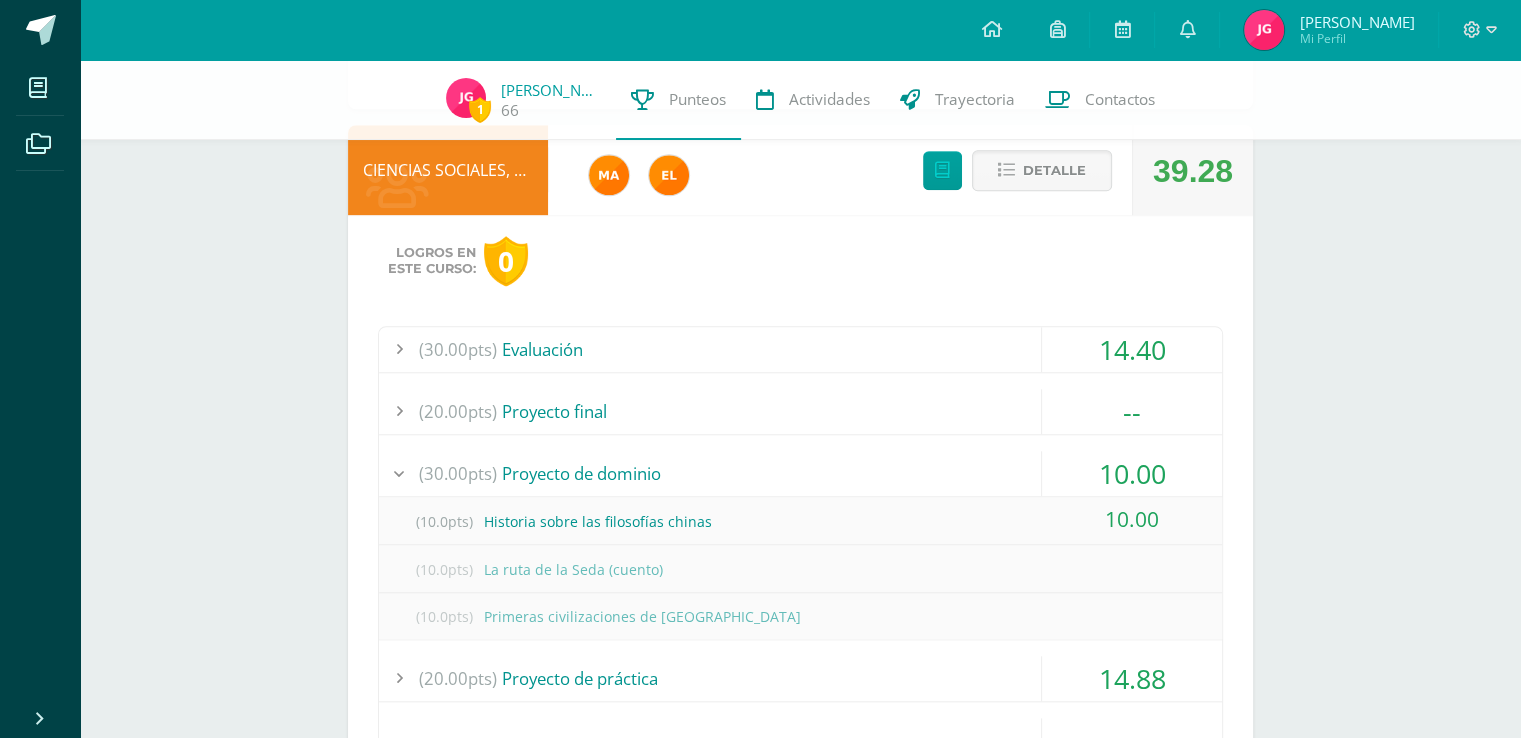 click on "(30.00pts)
Proyecto de dominio" at bounding box center [800, 473] 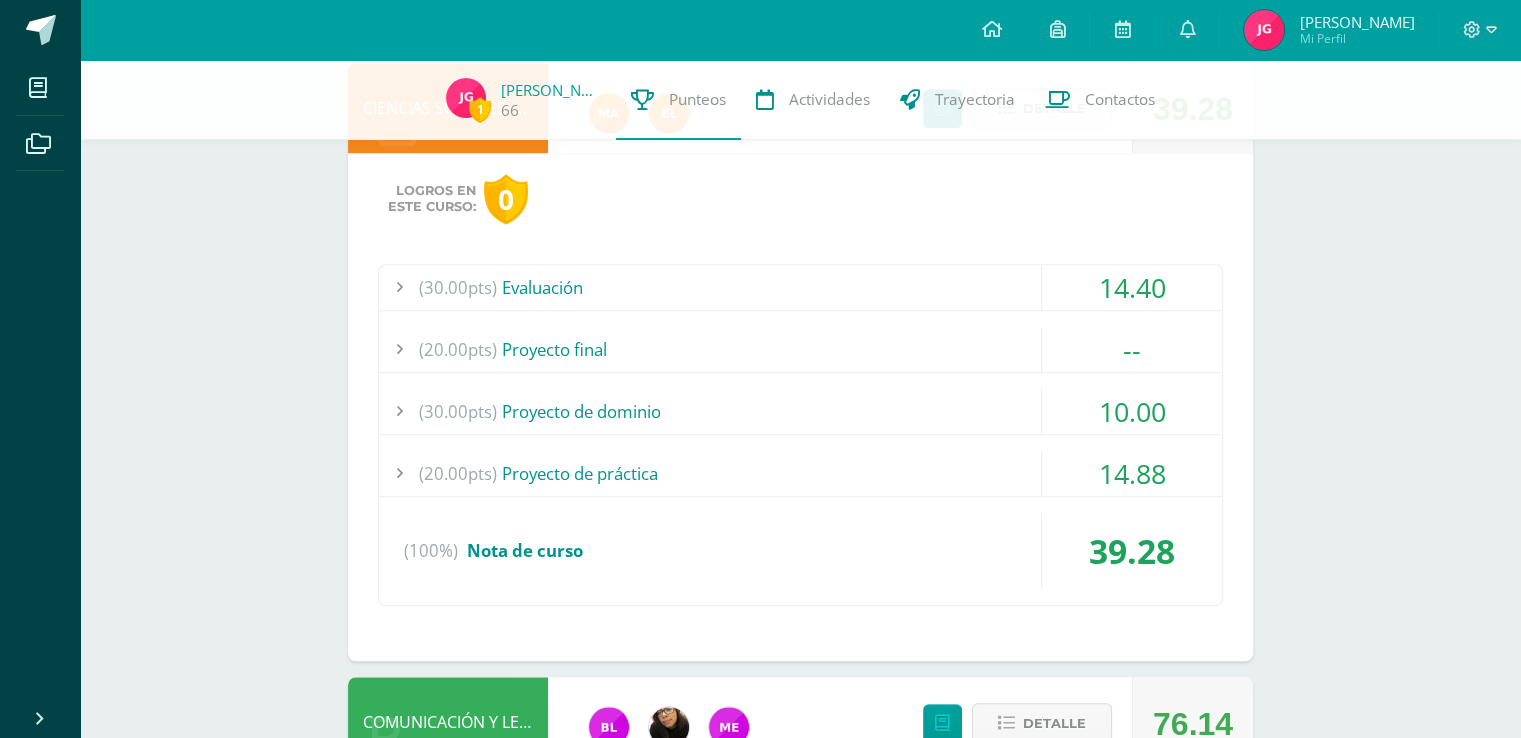 scroll, scrollTop: 1864, scrollLeft: 0, axis: vertical 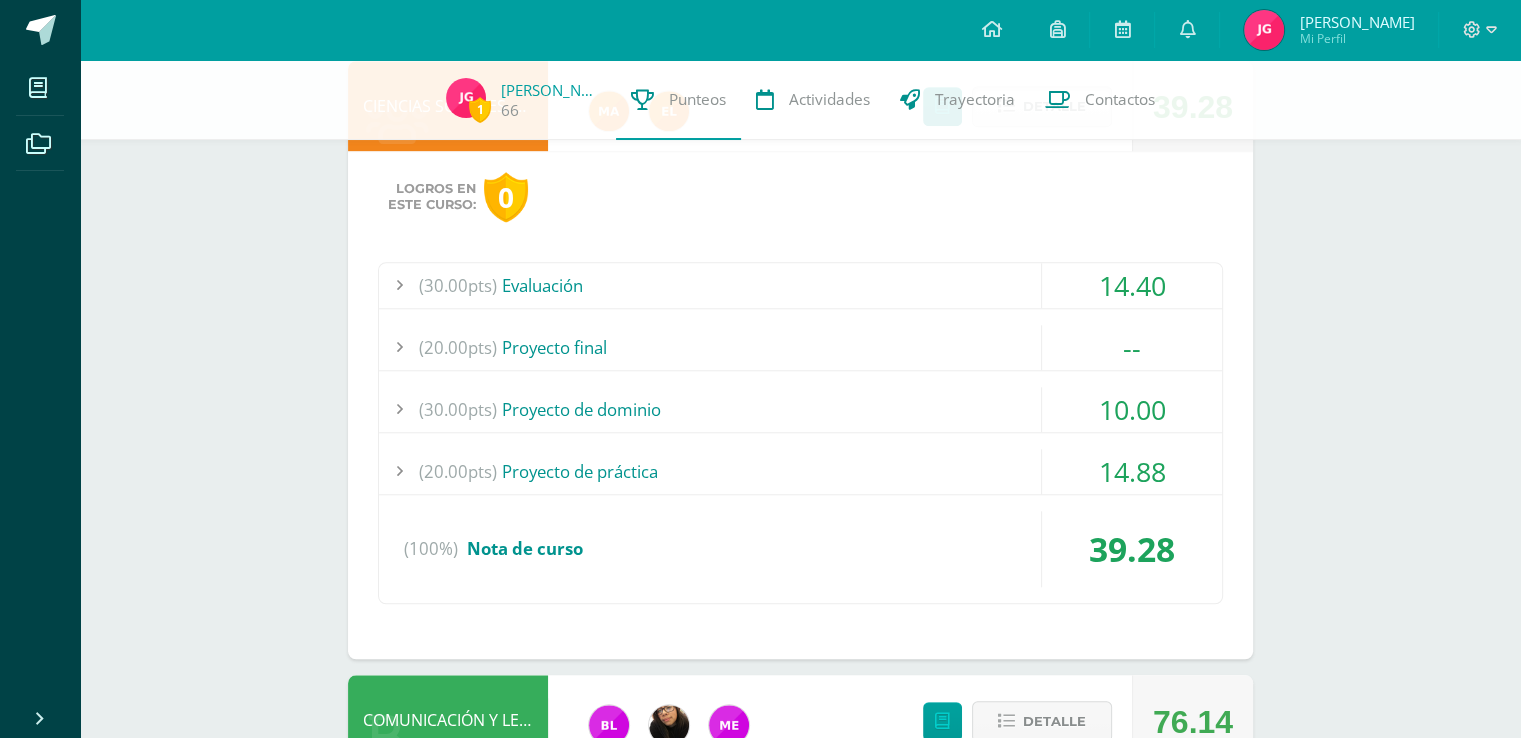 click on "(20.00pts)
Proyecto de  práctica" at bounding box center (800, 471) 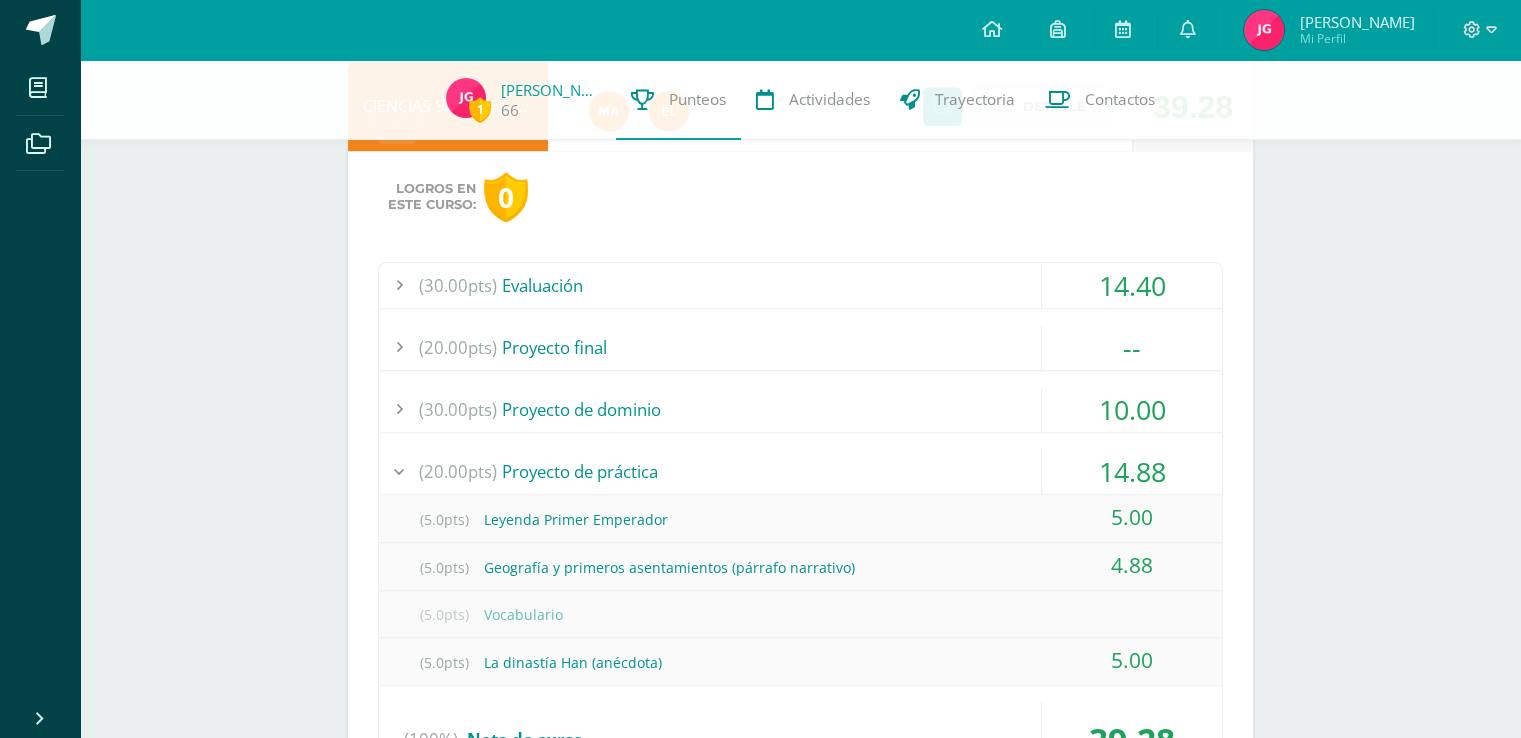 scroll, scrollTop: 1915, scrollLeft: 0, axis: vertical 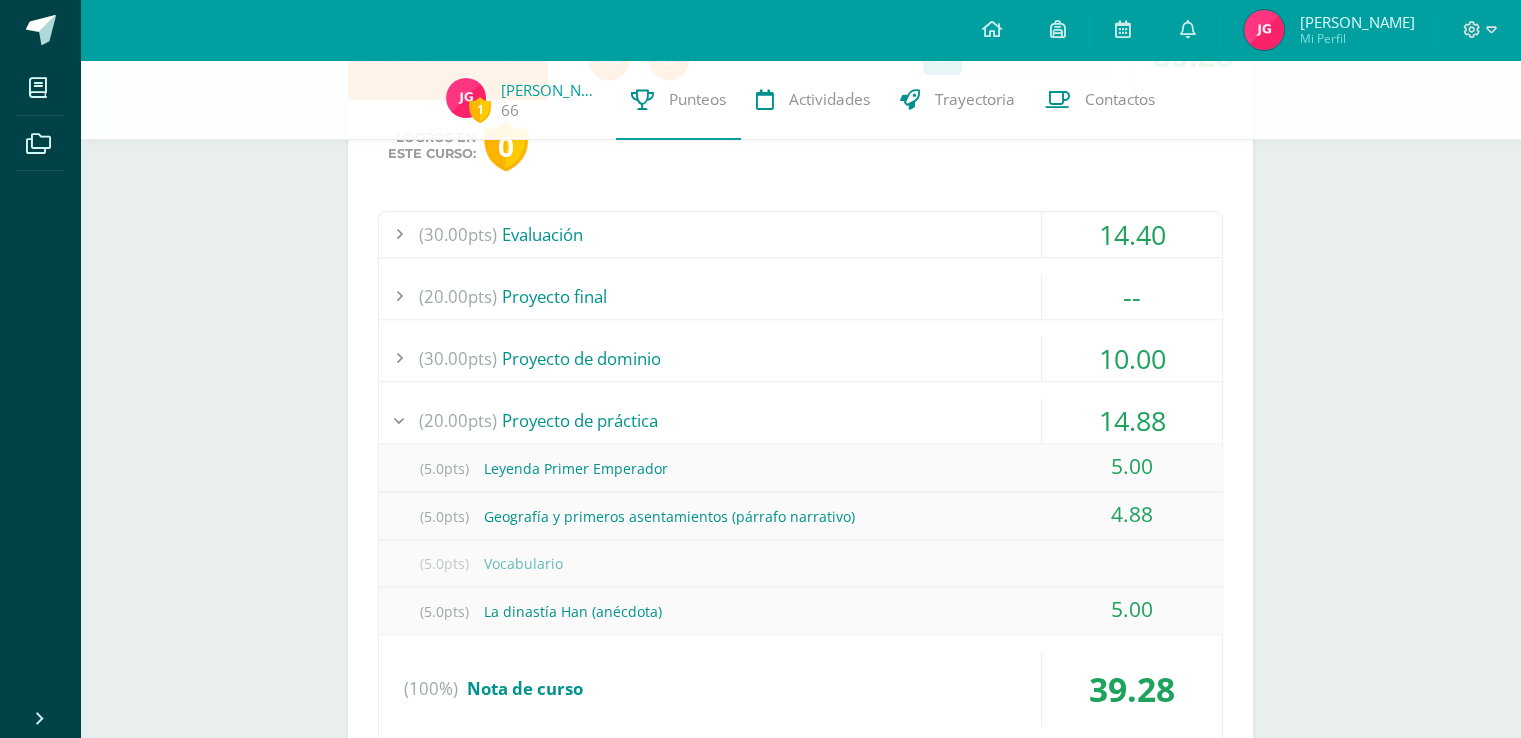 click on "(20.00pts)
Proyecto de  práctica" at bounding box center [800, 420] 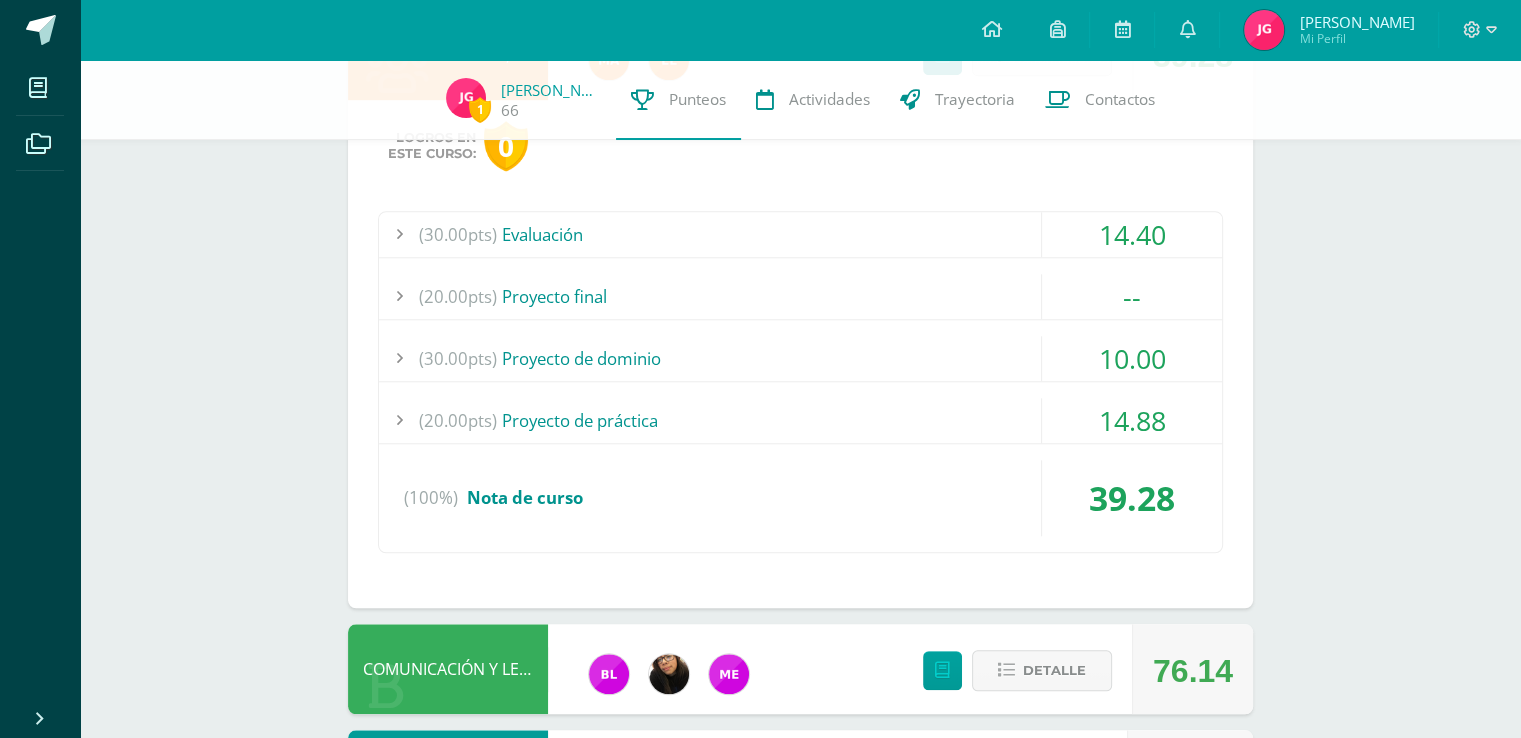 click on "(20.00pts)
Proyecto de  práctica" at bounding box center [800, 420] 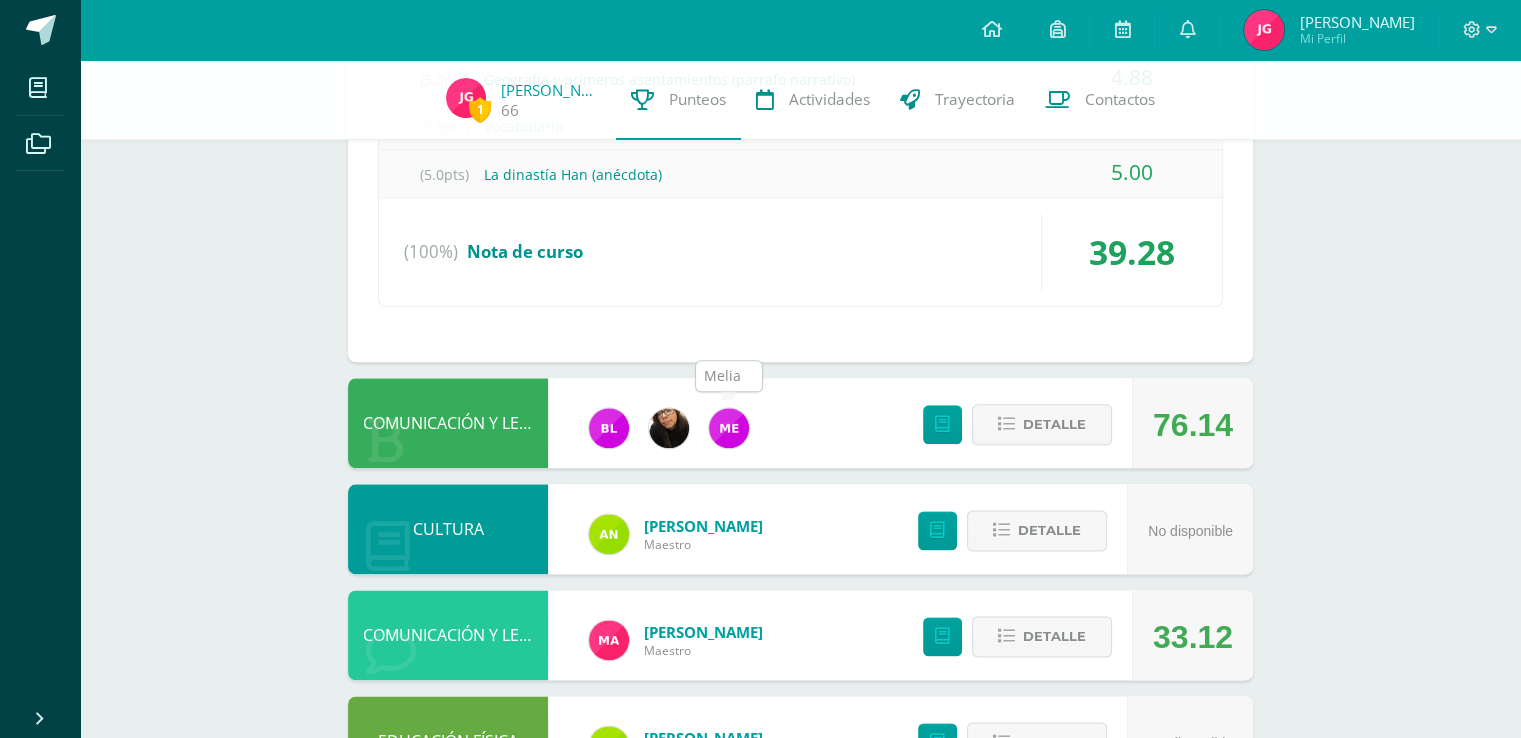 scroll, scrollTop: 2444, scrollLeft: 0, axis: vertical 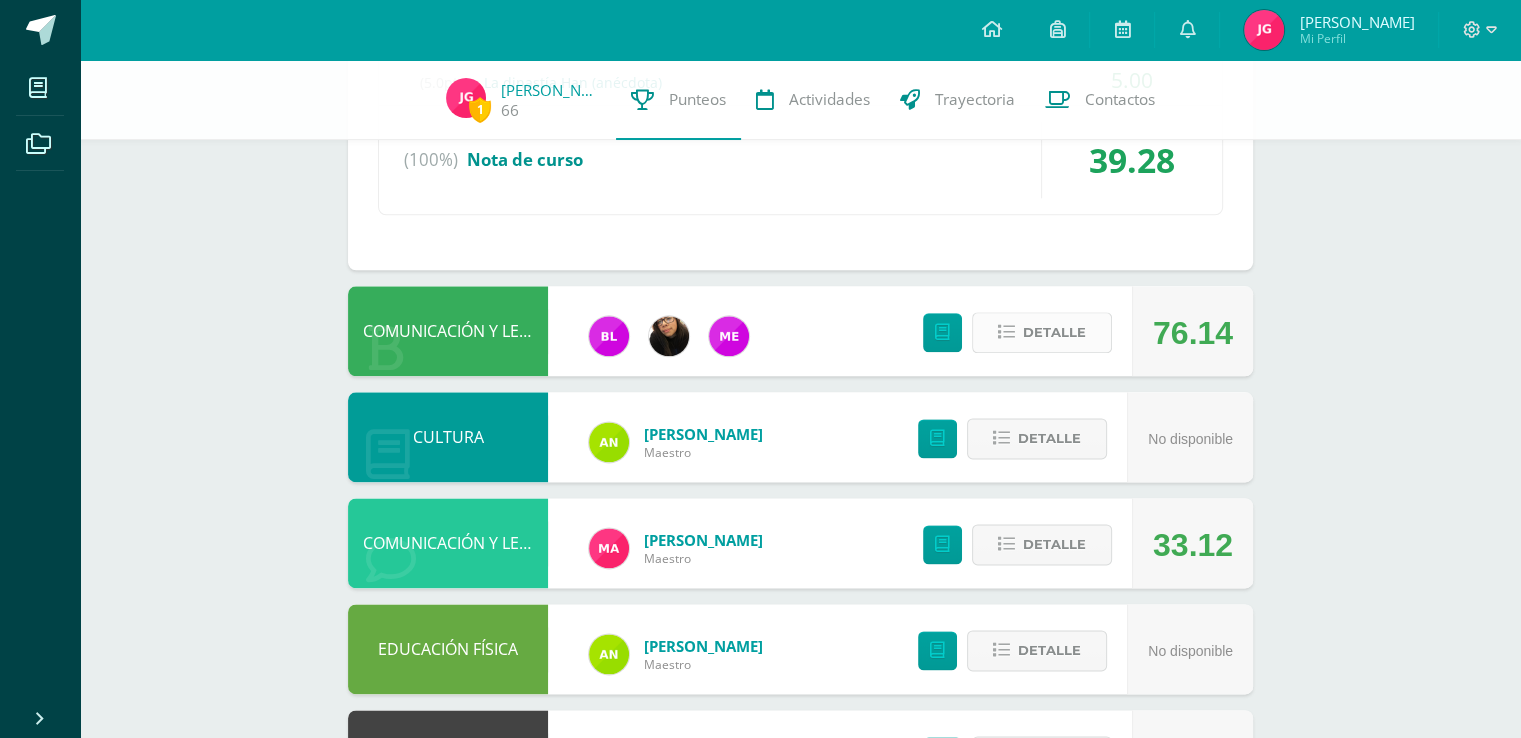 click on "Detalle" at bounding box center (1054, 332) 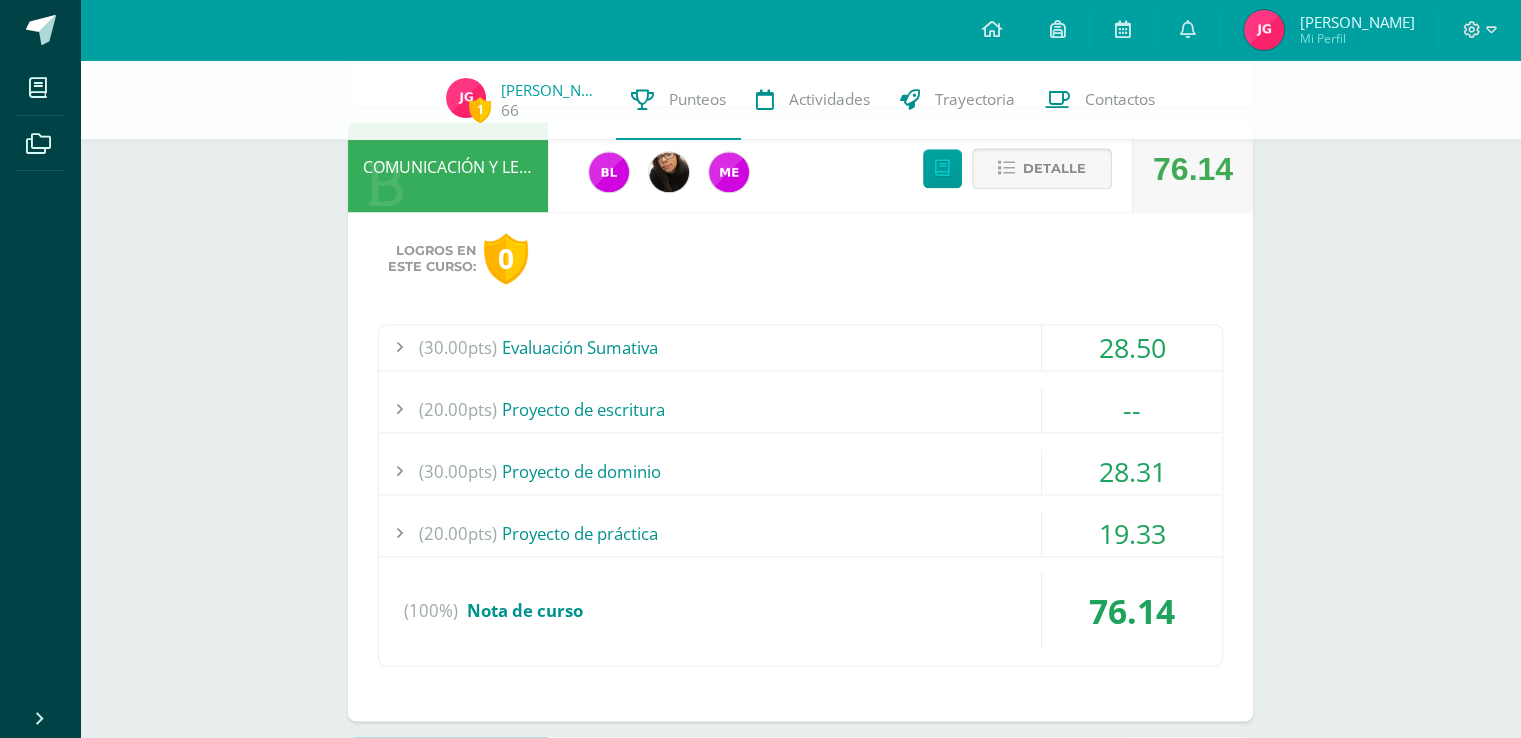 scroll, scrollTop: 2638, scrollLeft: 0, axis: vertical 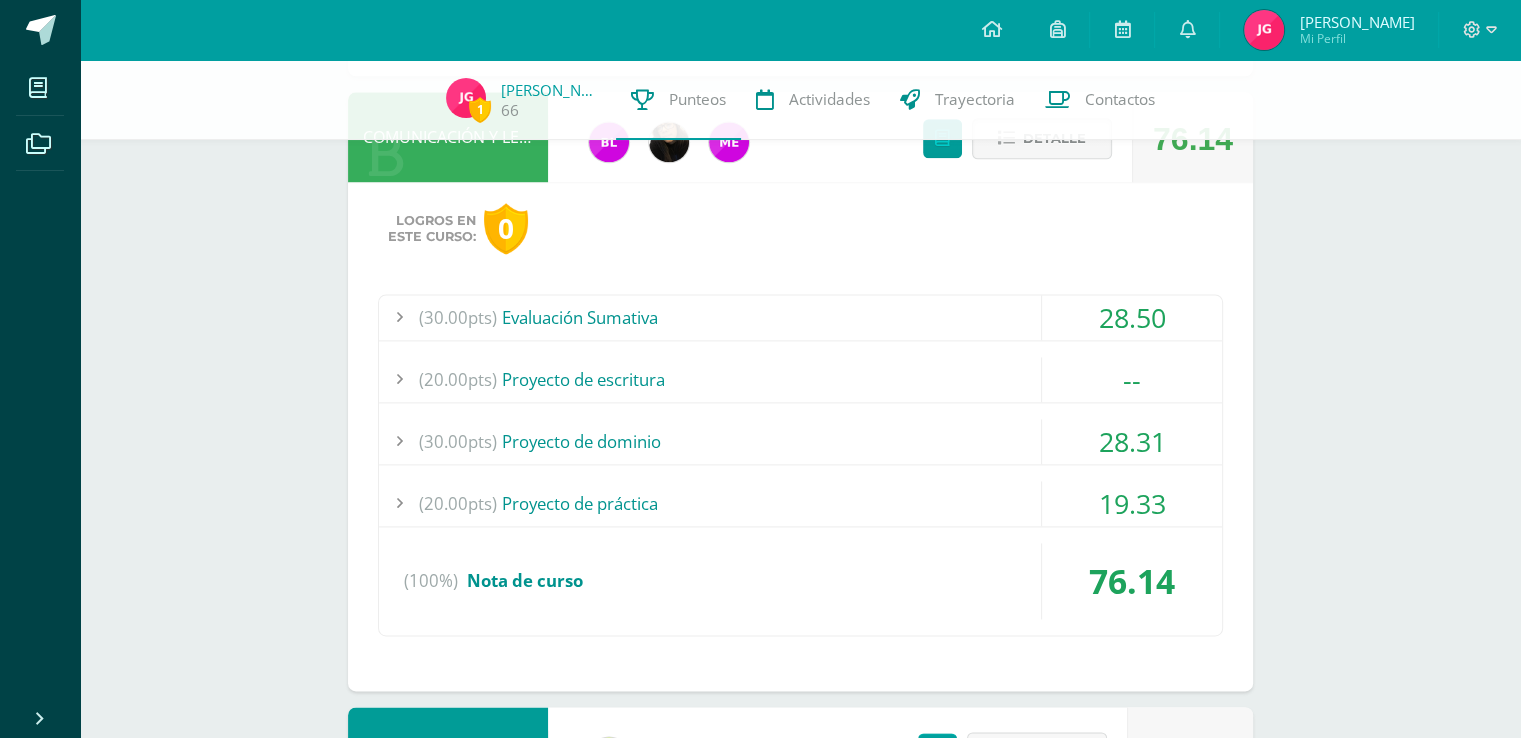 click on "(30.00pts)
Evaluación Sumativa" at bounding box center [800, 317] 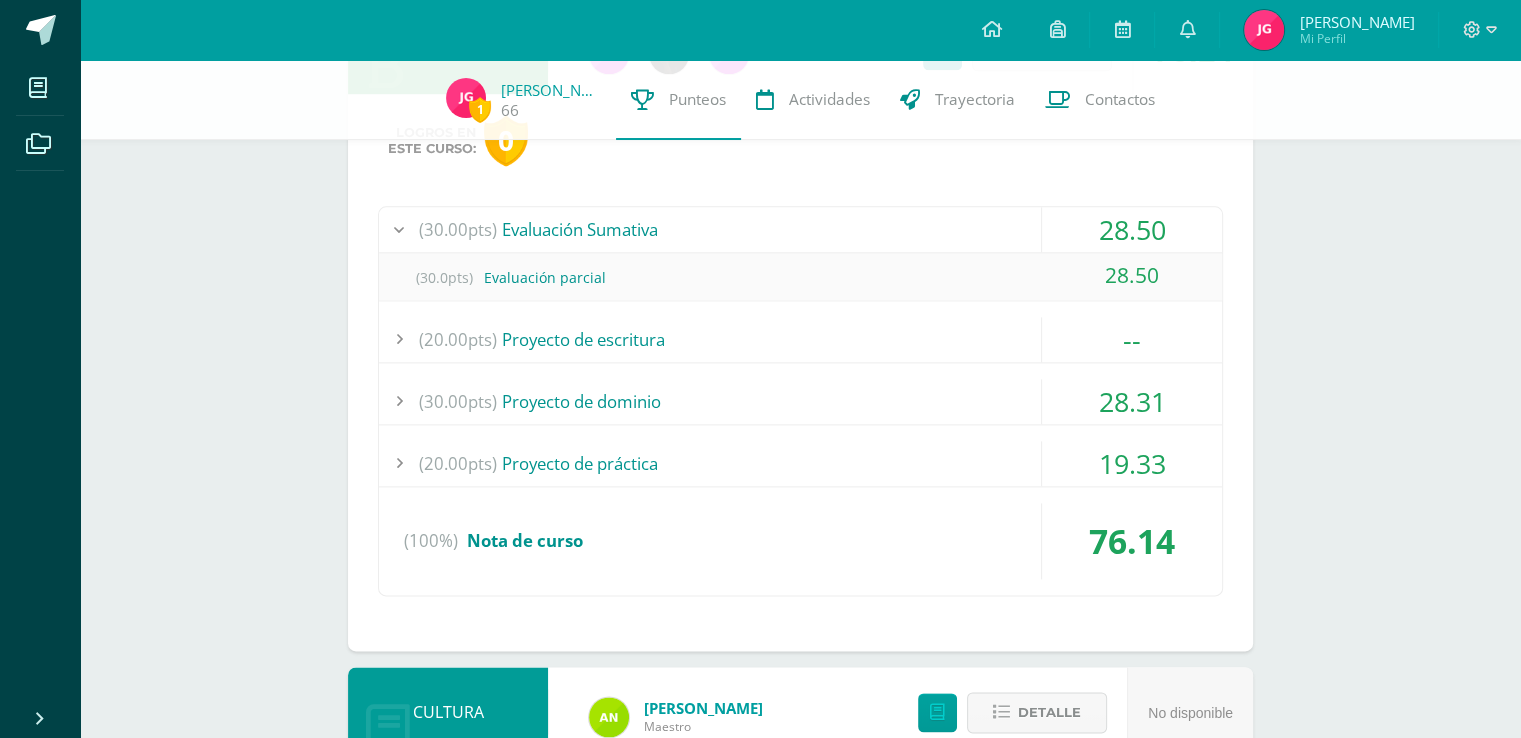 scroll, scrollTop: 2534, scrollLeft: 0, axis: vertical 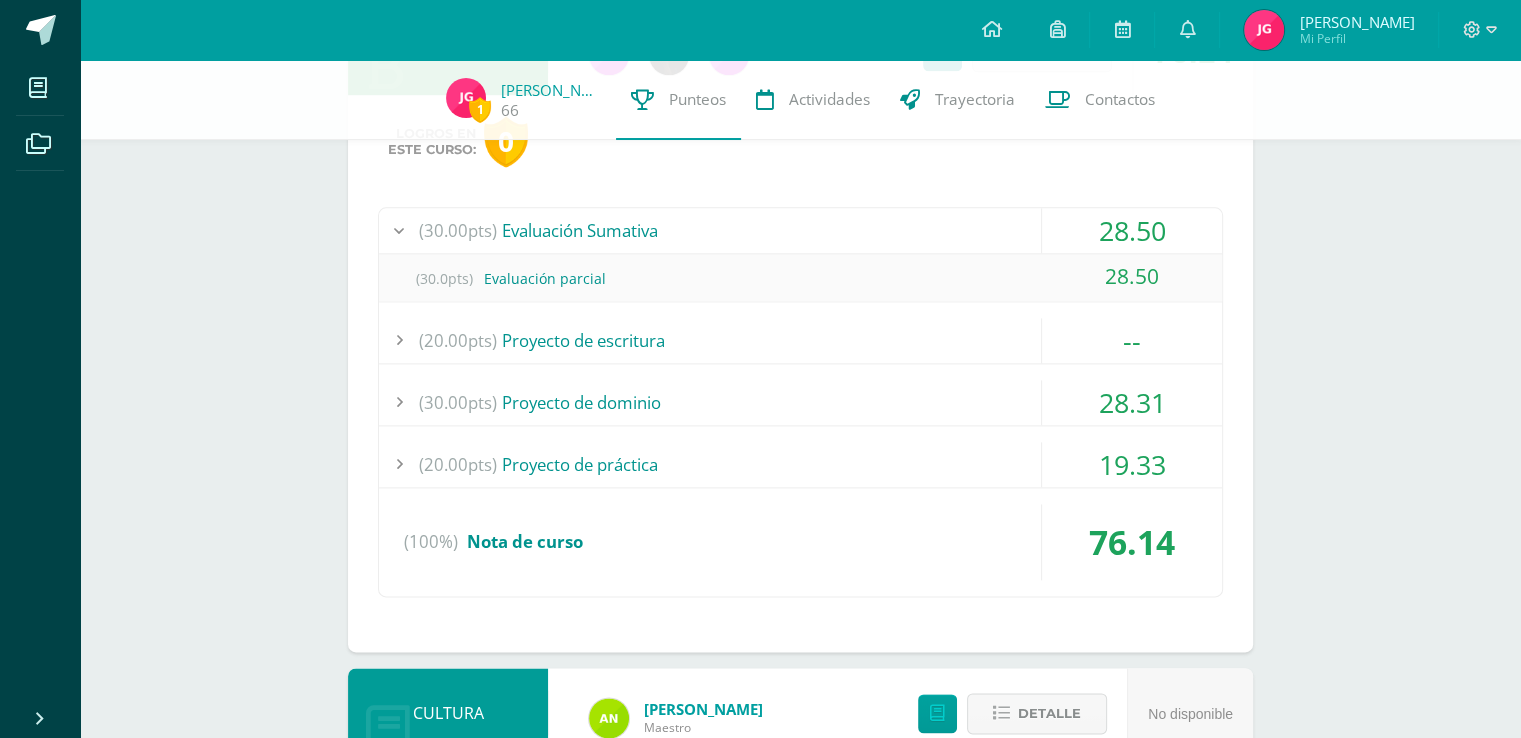click on "(20.00pts)
Proyecto de escritura" at bounding box center [800, 340] 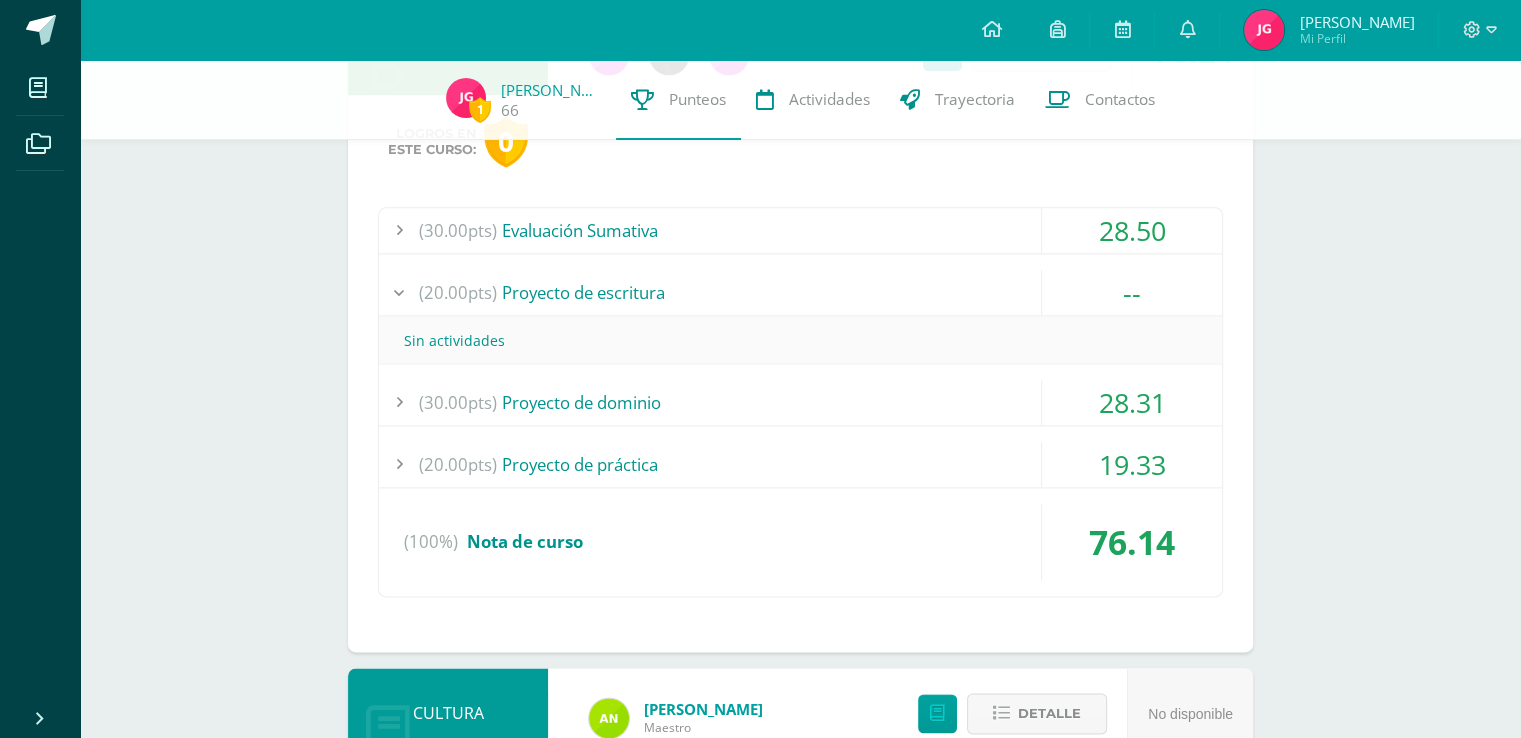click on "Sin actividades" at bounding box center [800, 340] 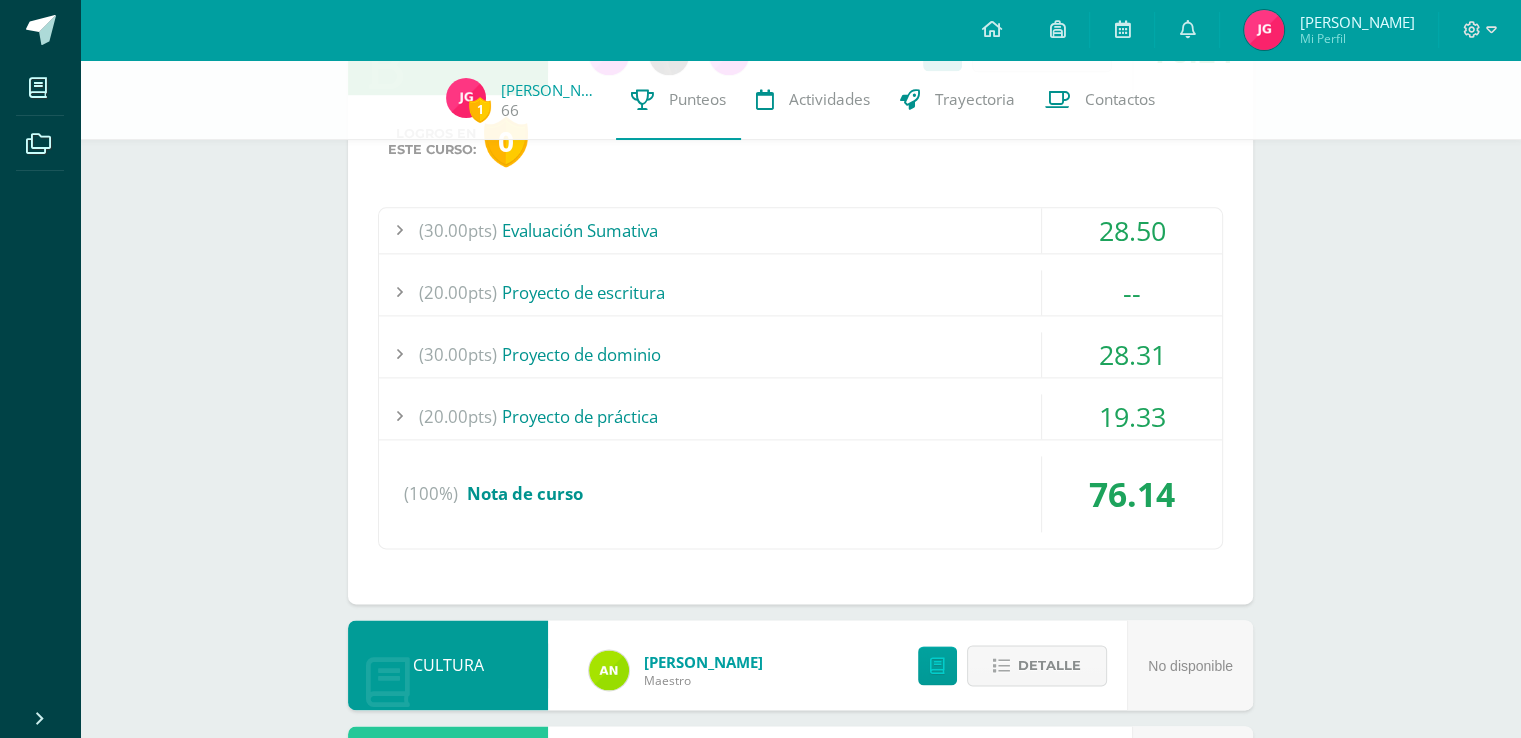 click on "(30.00pts)
Proyecto de dominio" at bounding box center (800, 354) 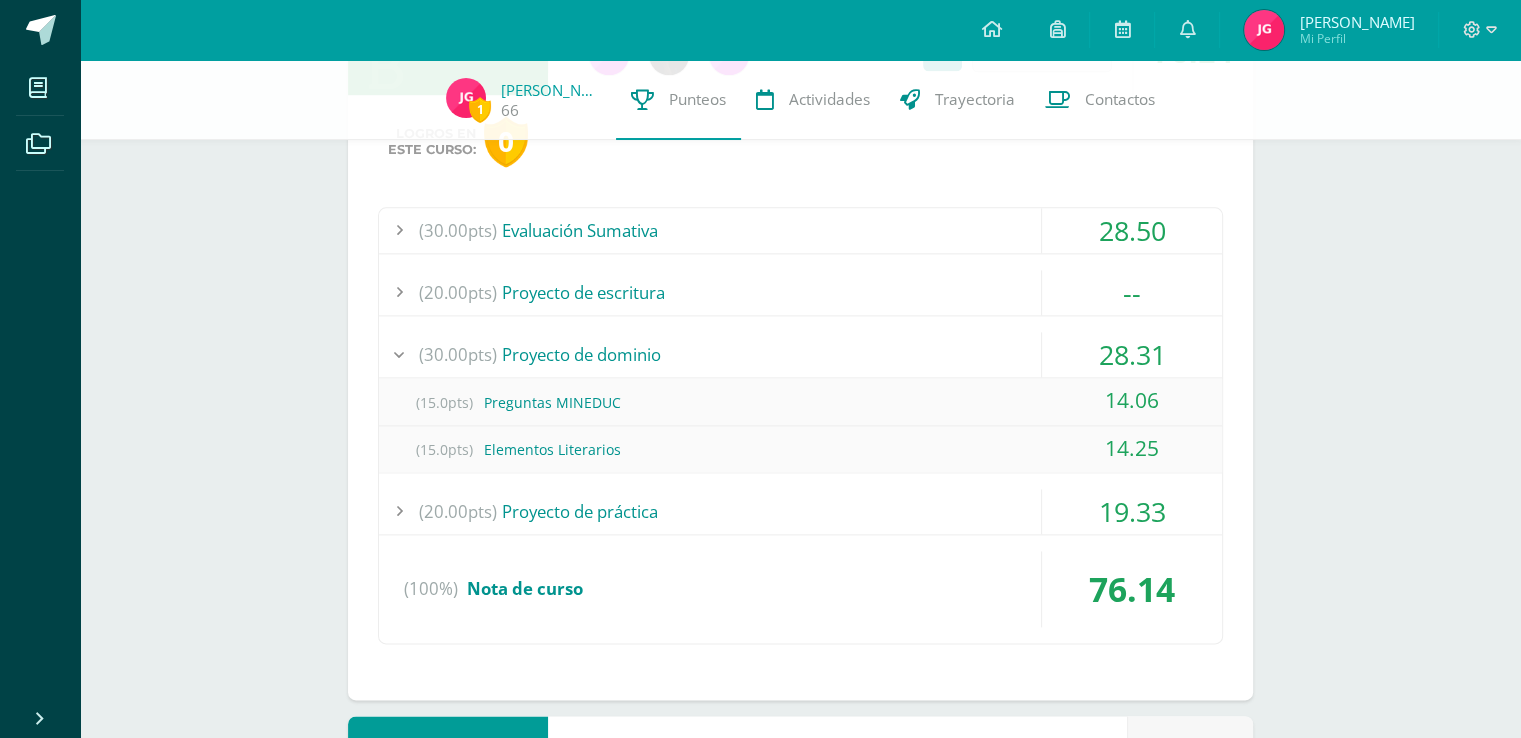 click on "(30.00pts)
Proyecto de dominio" at bounding box center [800, 354] 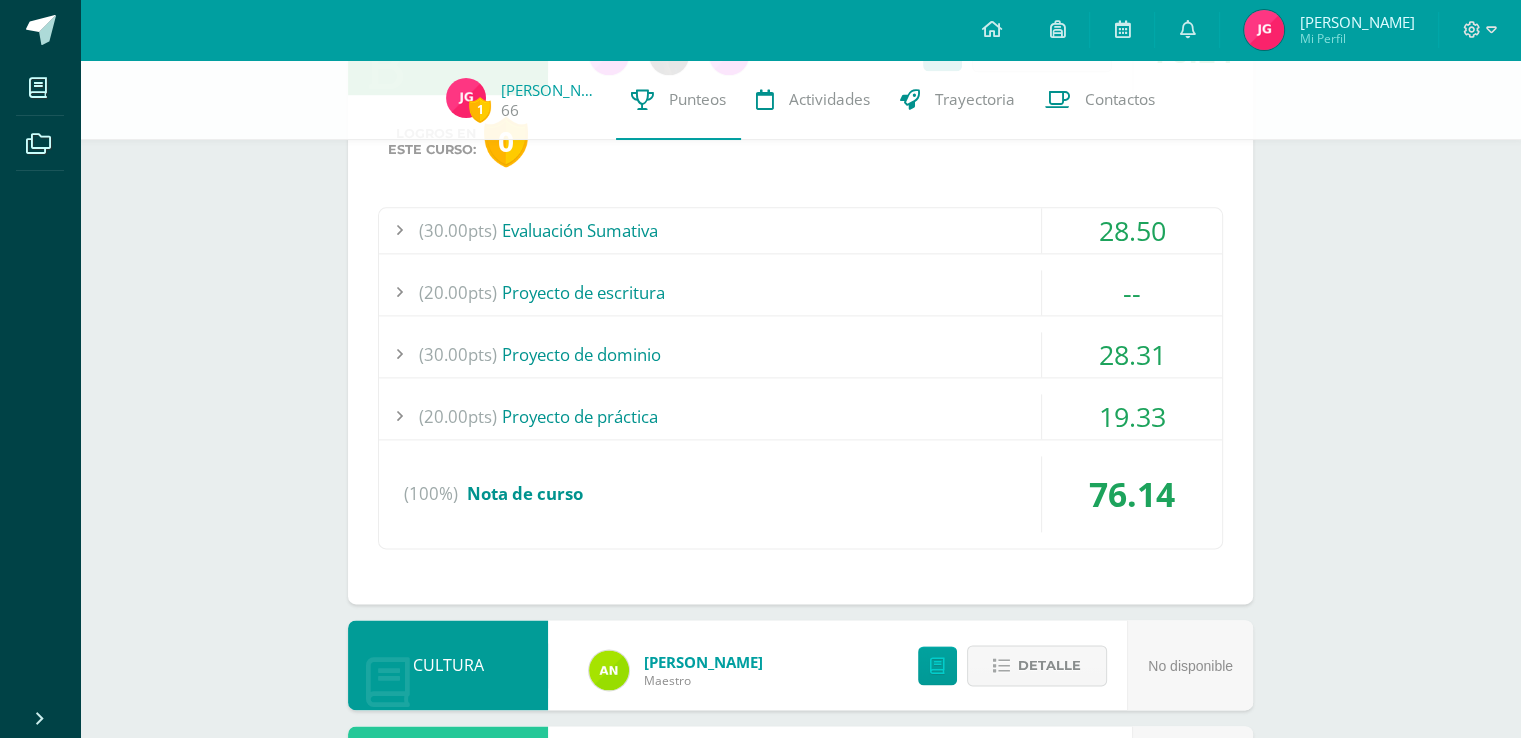 scroll, scrollTop: 2616, scrollLeft: 0, axis: vertical 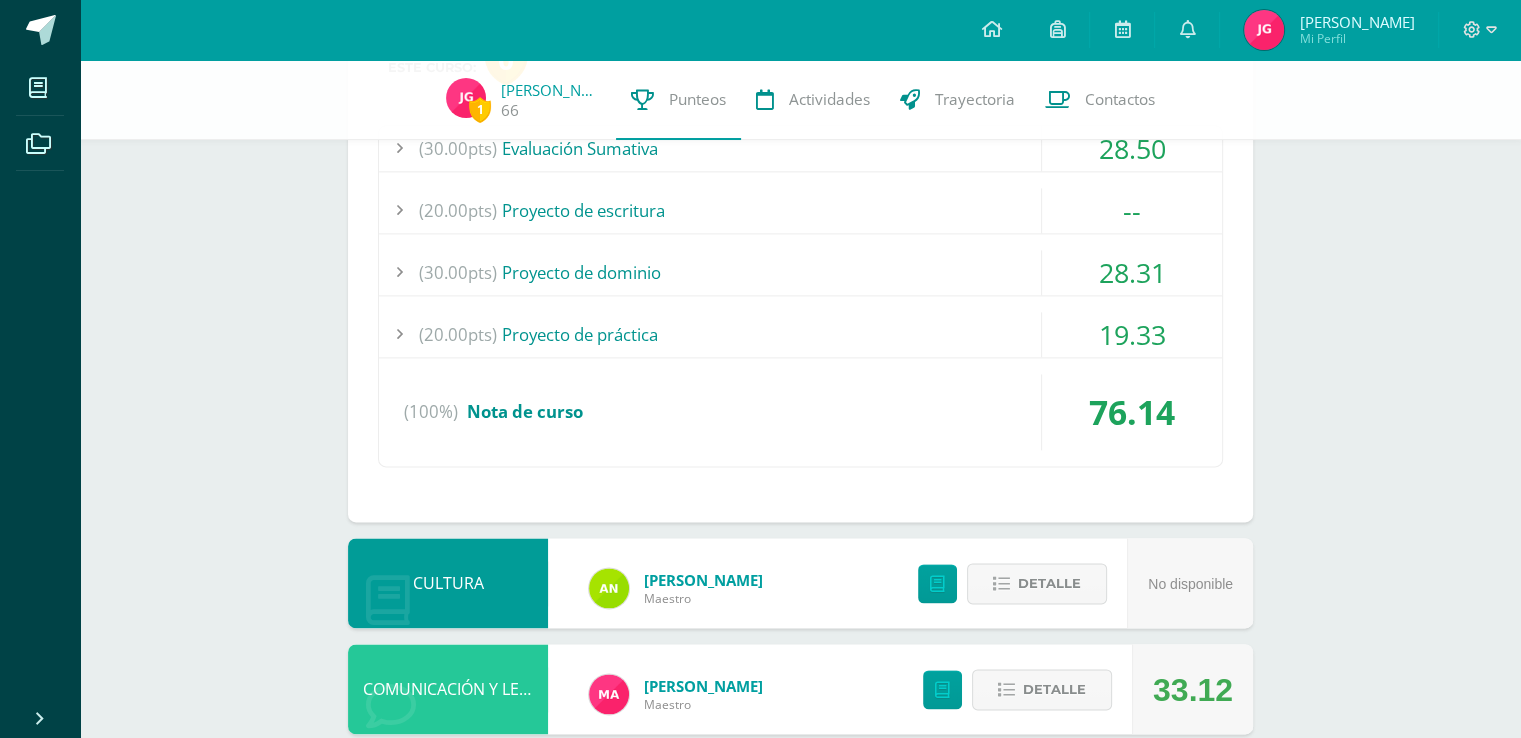 click on "(20.00pts)
Proyecto de  práctica" at bounding box center [800, 334] 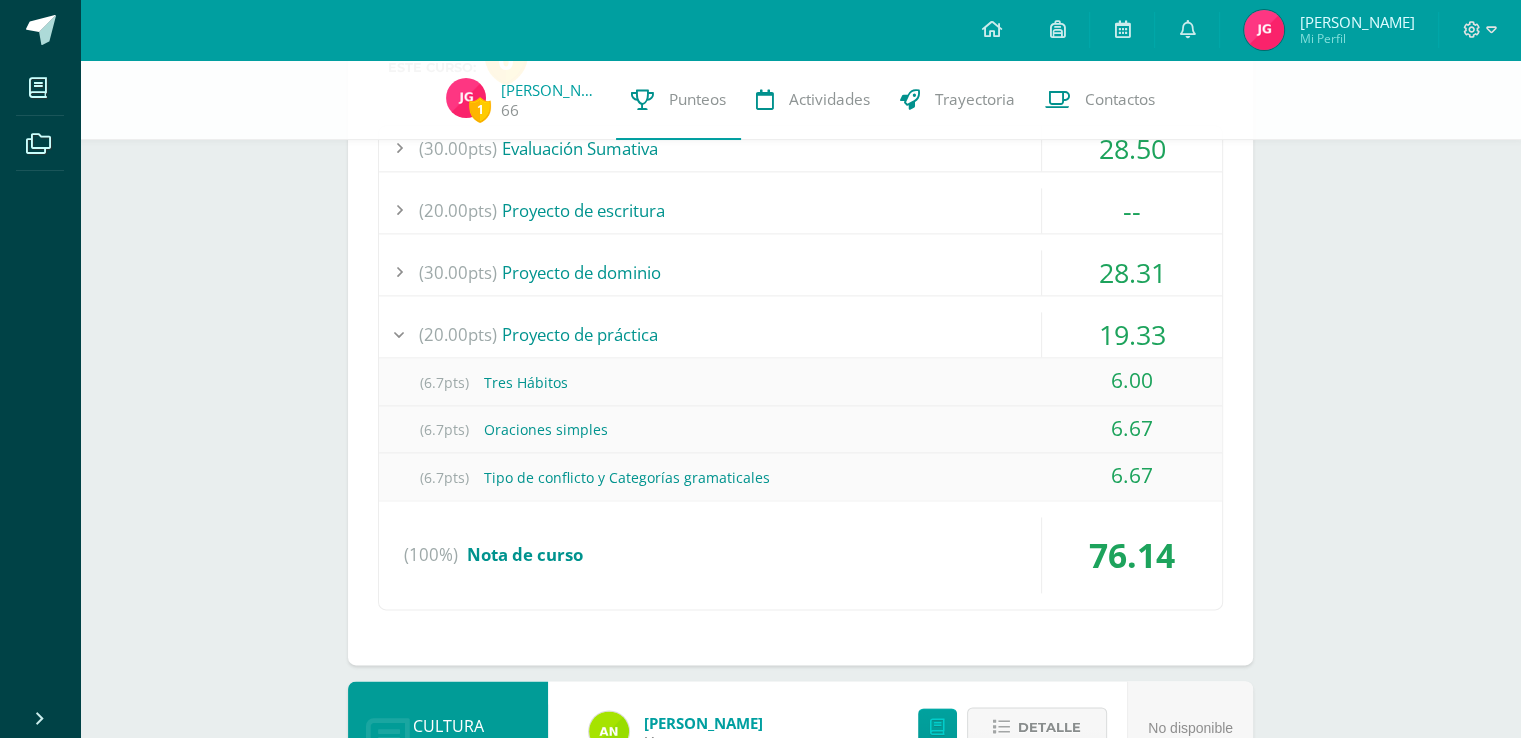 click on "(20.00pts)
Proyecto de  práctica" at bounding box center (800, 334) 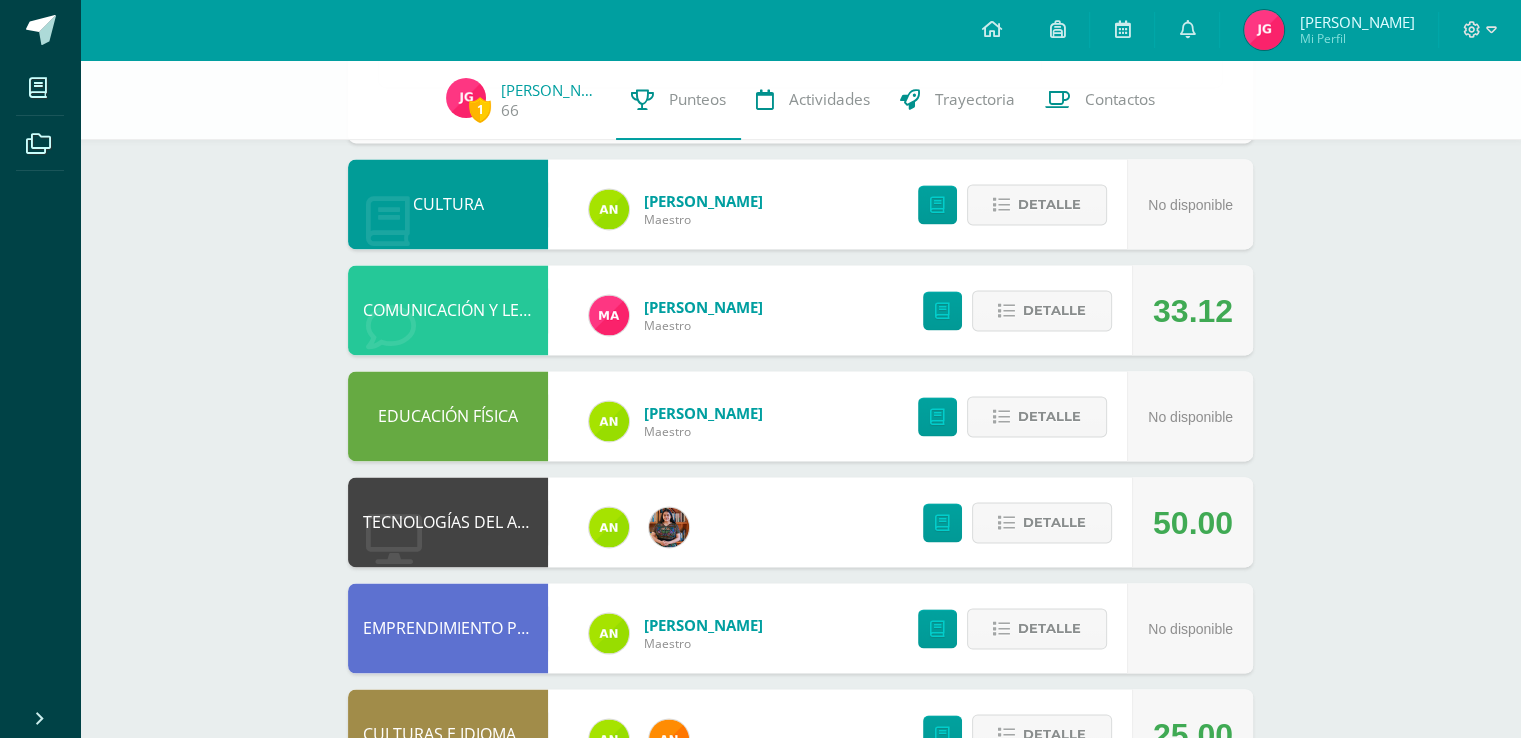 scroll, scrollTop: 2996, scrollLeft: 0, axis: vertical 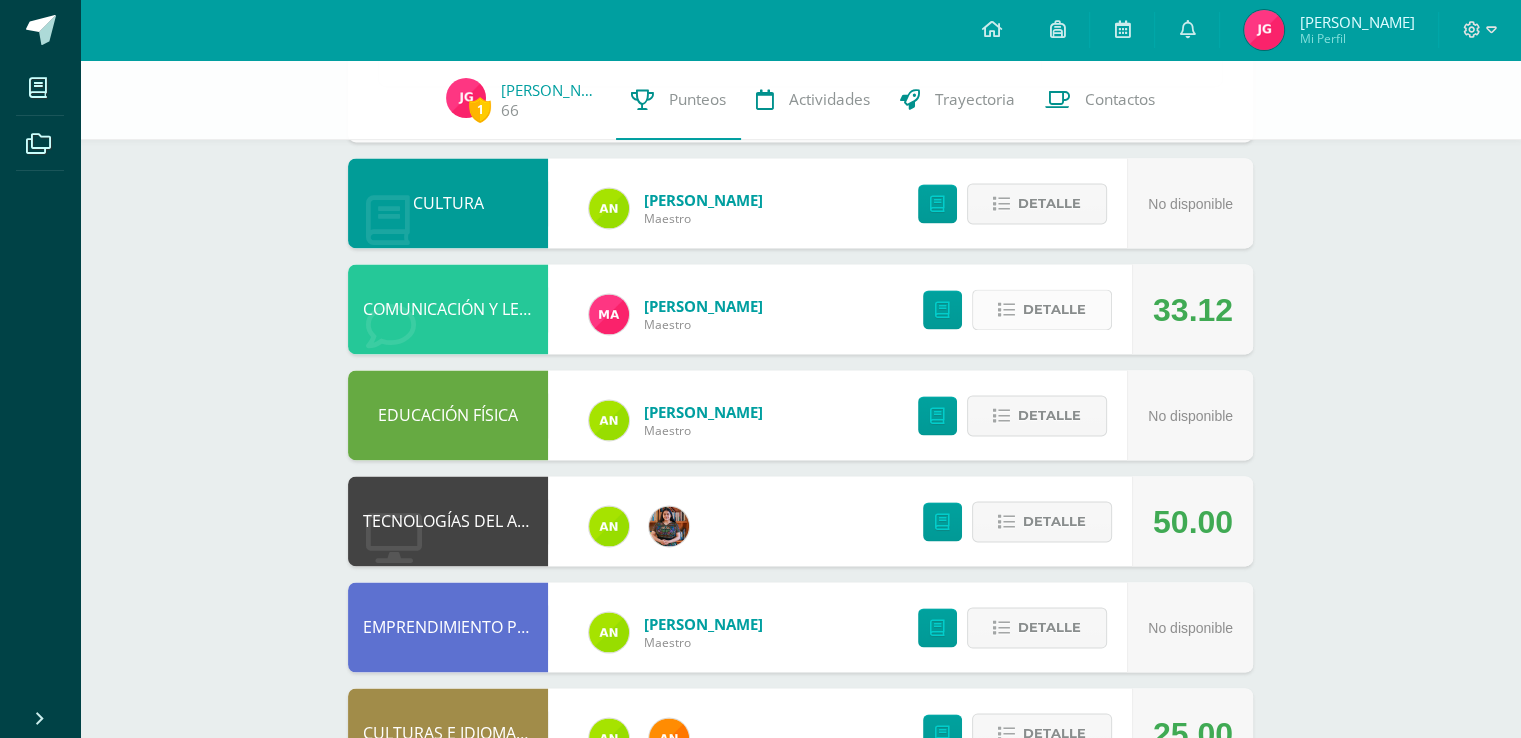 click on "Detalle" at bounding box center [1042, 309] 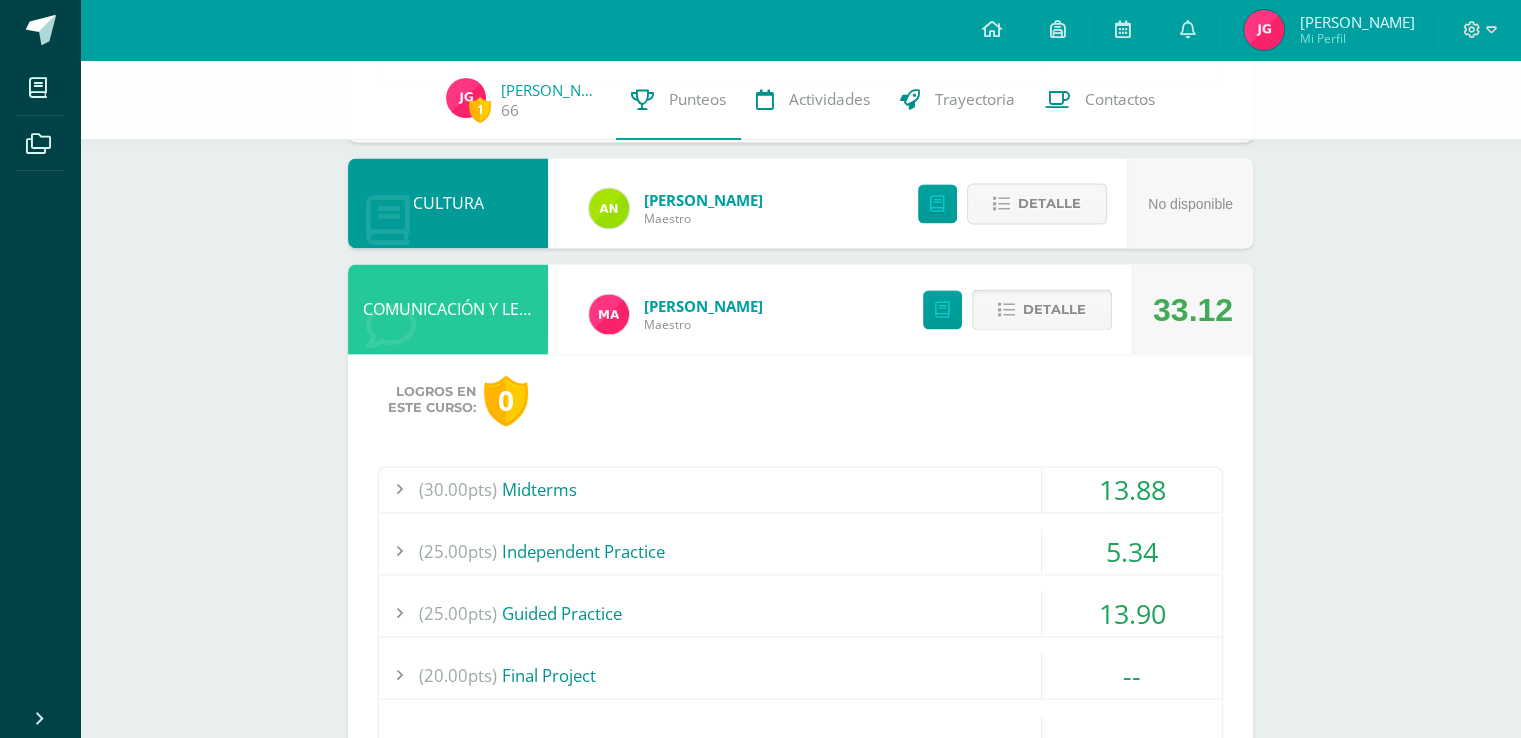 scroll, scrollTop: 3084, scrollLeft: 0, axis: vertical 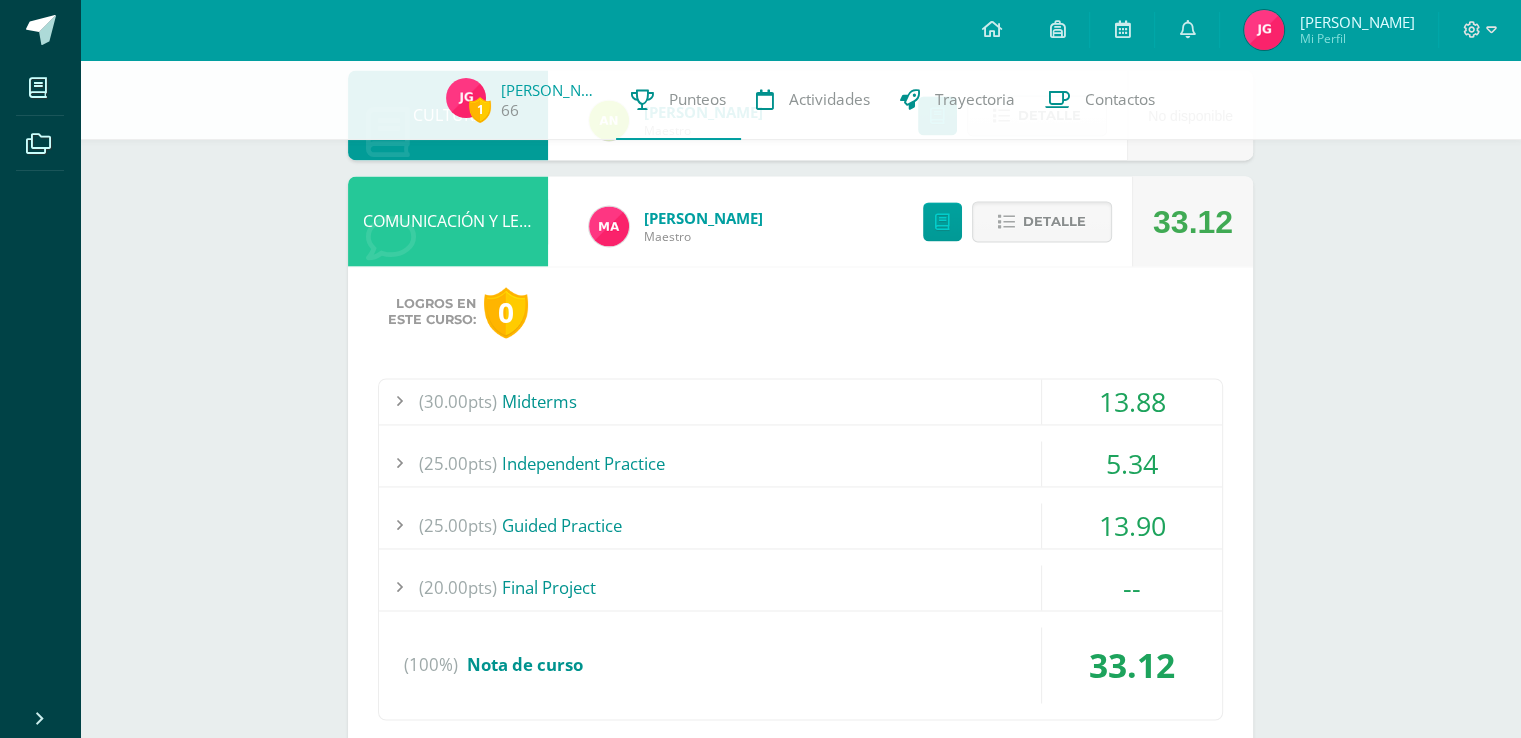 click on "13.88" at bounding box center [1132, 401] 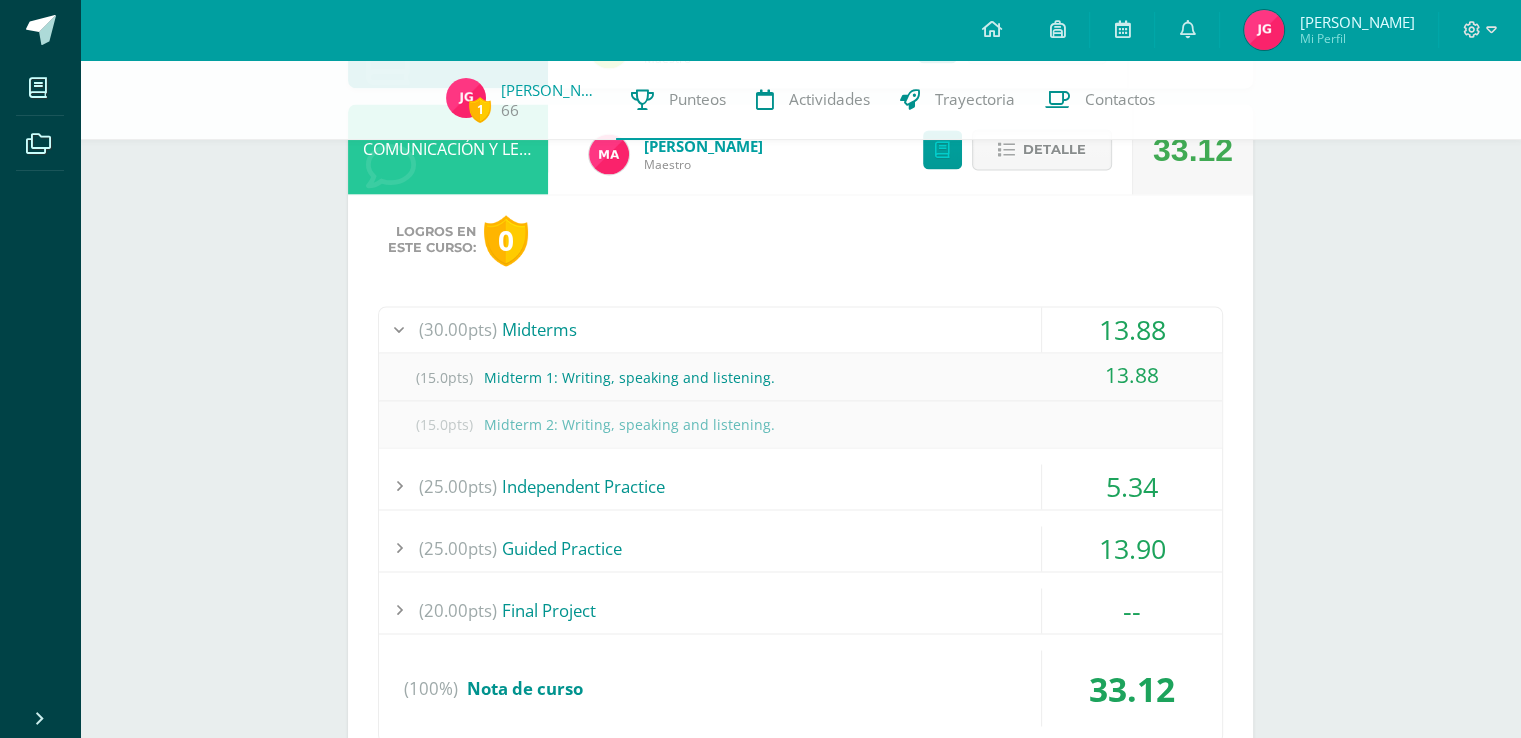 scroll, scrollTop: 3163, scrollLeft: 0, axis: vertical 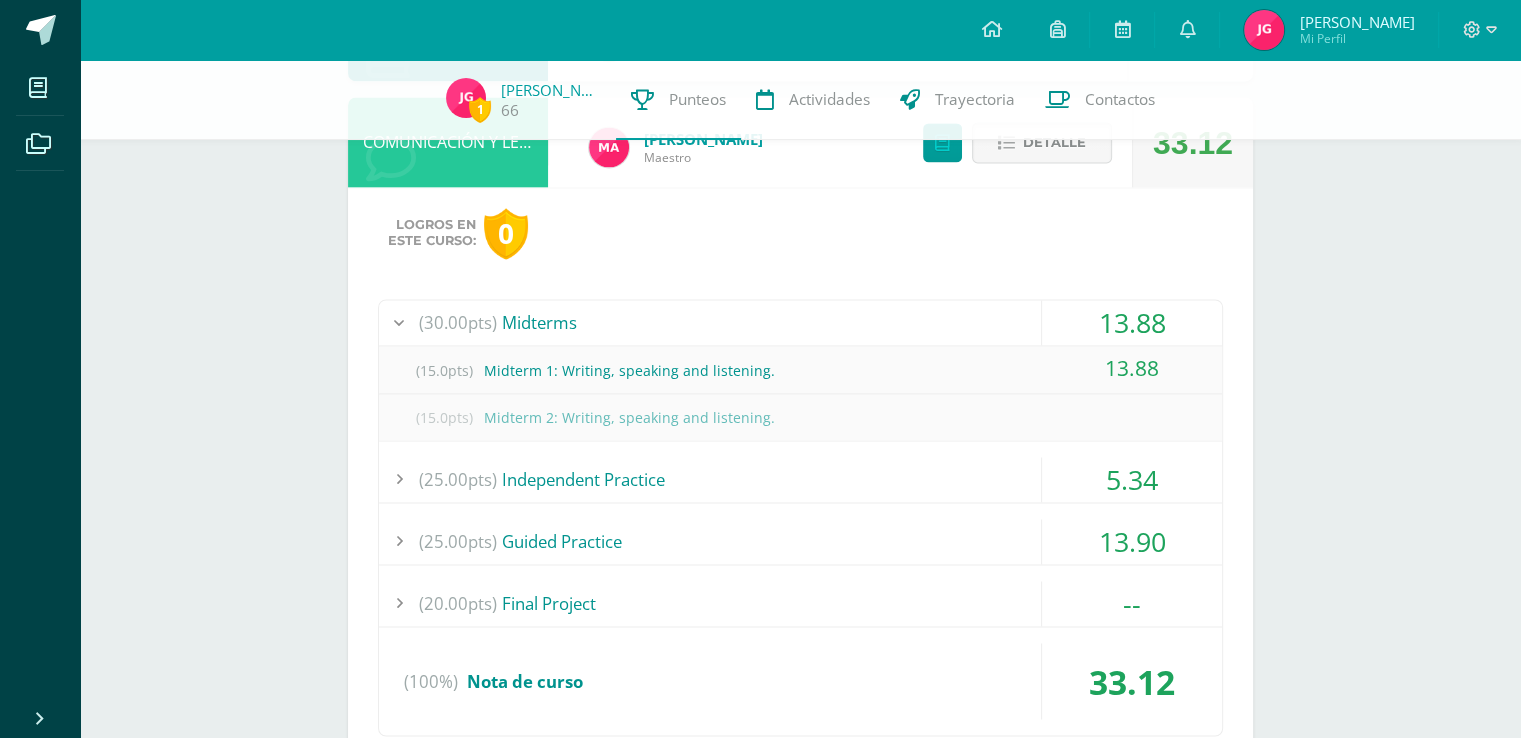 click on "(25.00pts)
Independent Practice" at bounding box center (800, 479) 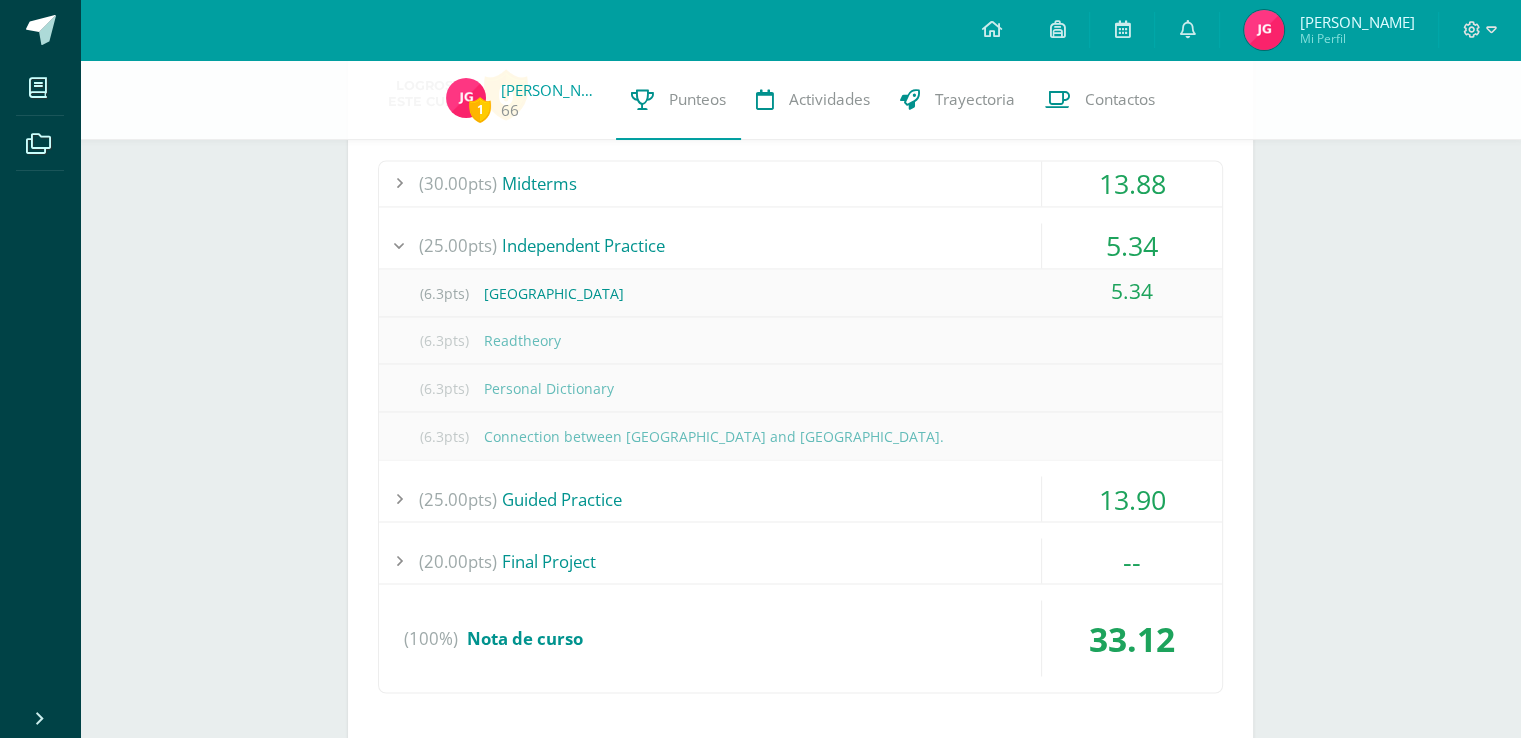 scroll, scrollTop: 3310, scrollLeft: 0, axis: vertical 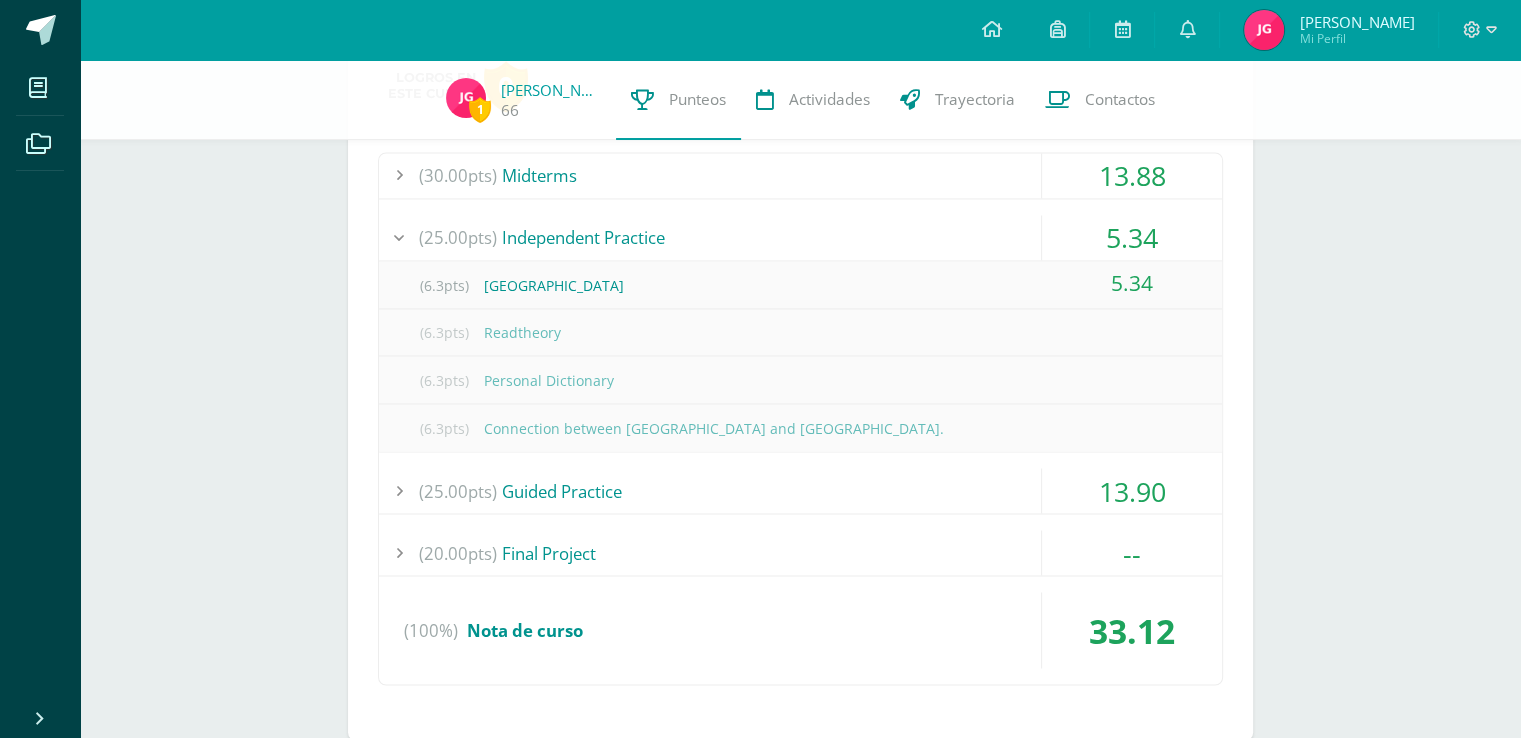 click on "(25.00pts)
Guided Practice" at bounding box center (800, 490) 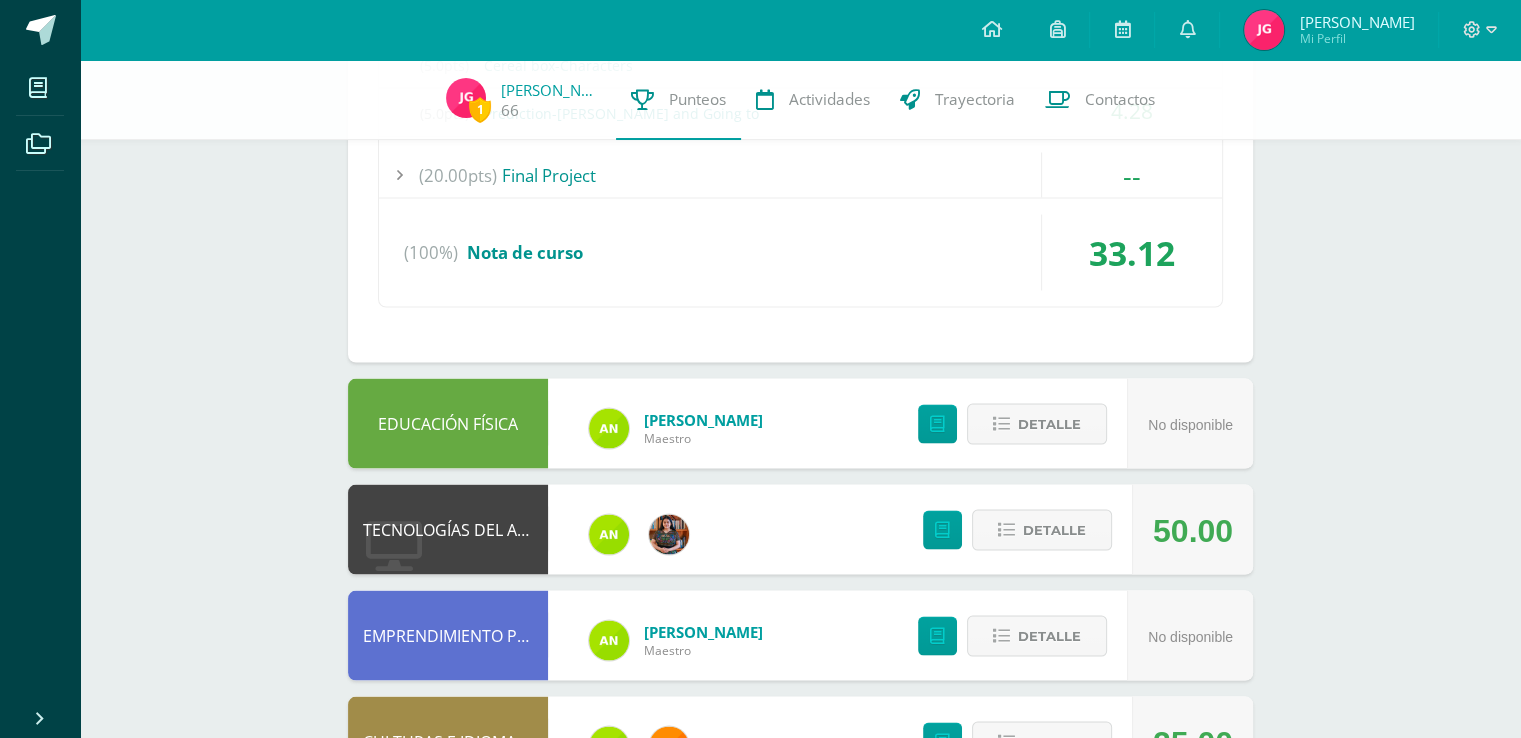 scroll, scrollTop: 3816, scrollLeft: 0, axis: vertical 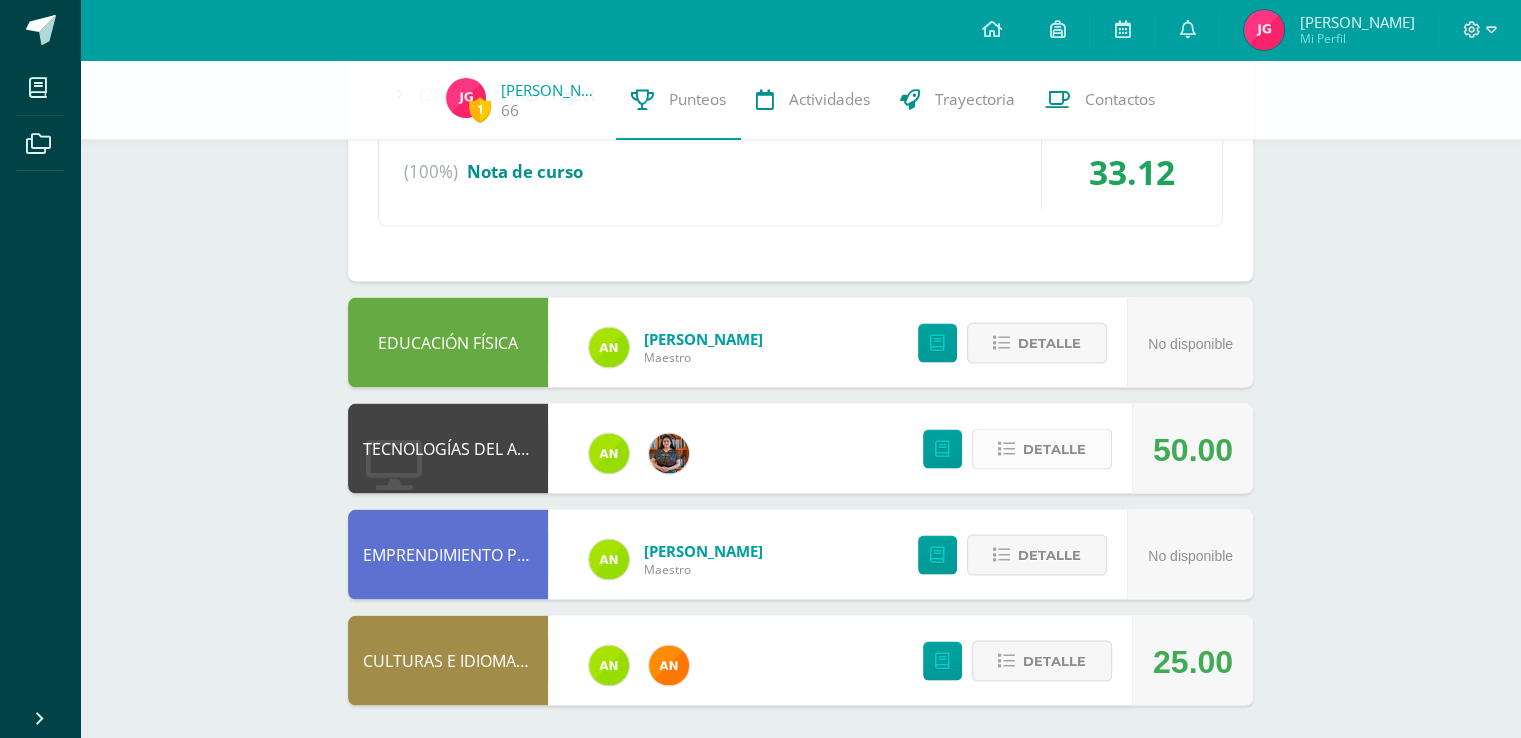 click on "Detalle" at bounding box center [1054, 449] 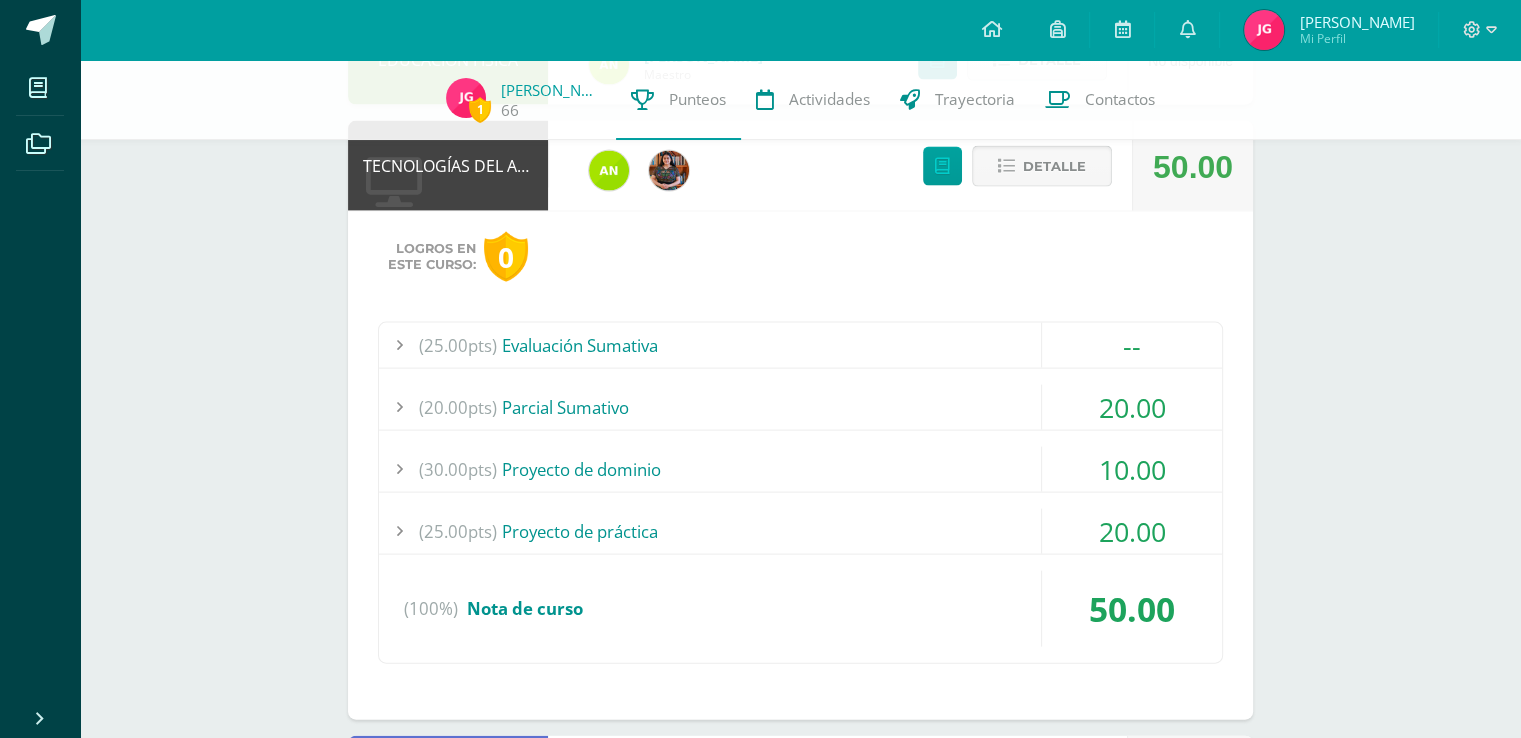 scroll, scrollTop: 4128, scrollLeft: 0, axis: vertical 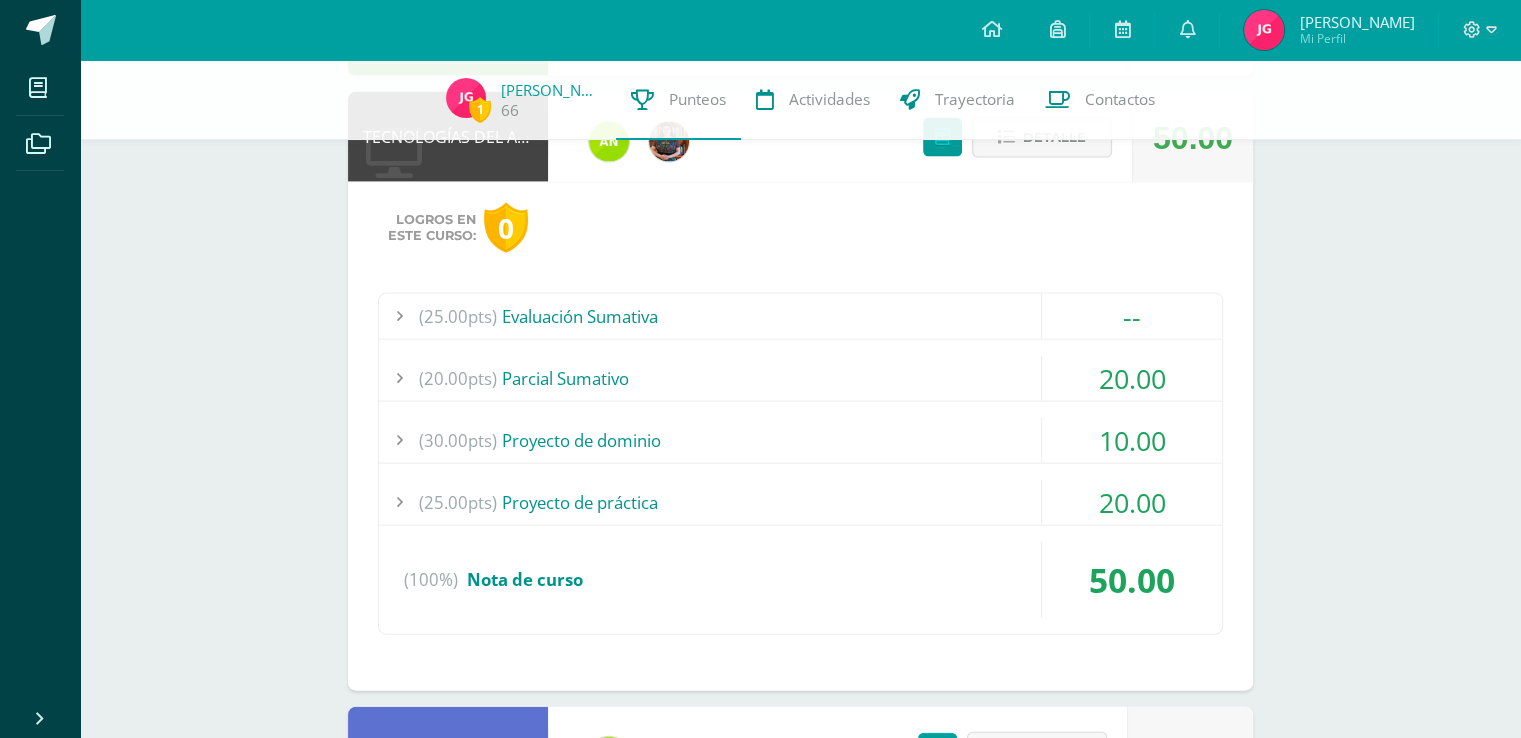 click on "20.00" at bounding box center [1132, 502] 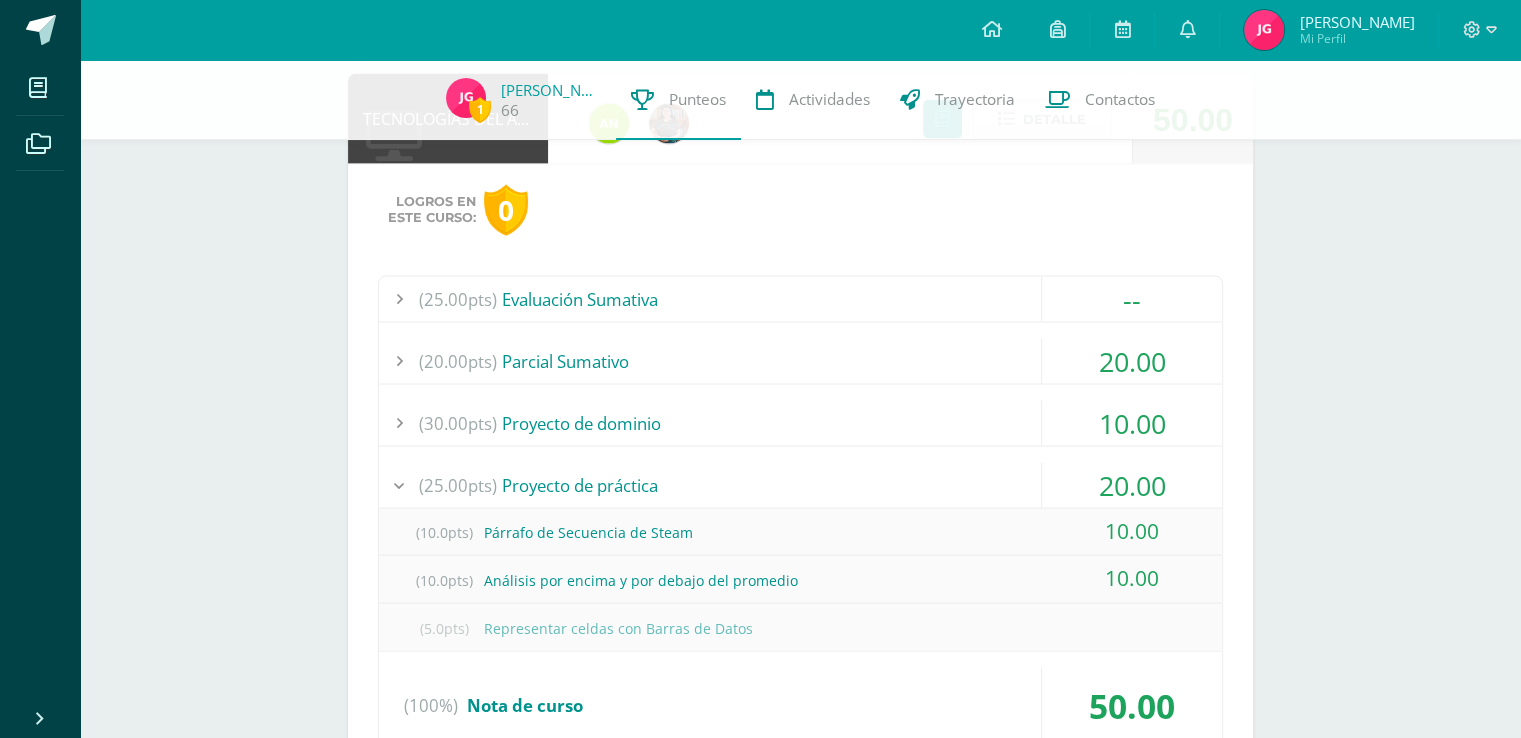 scroll, scrollTop: 3890, scrollLeft: 0, axis: vertical 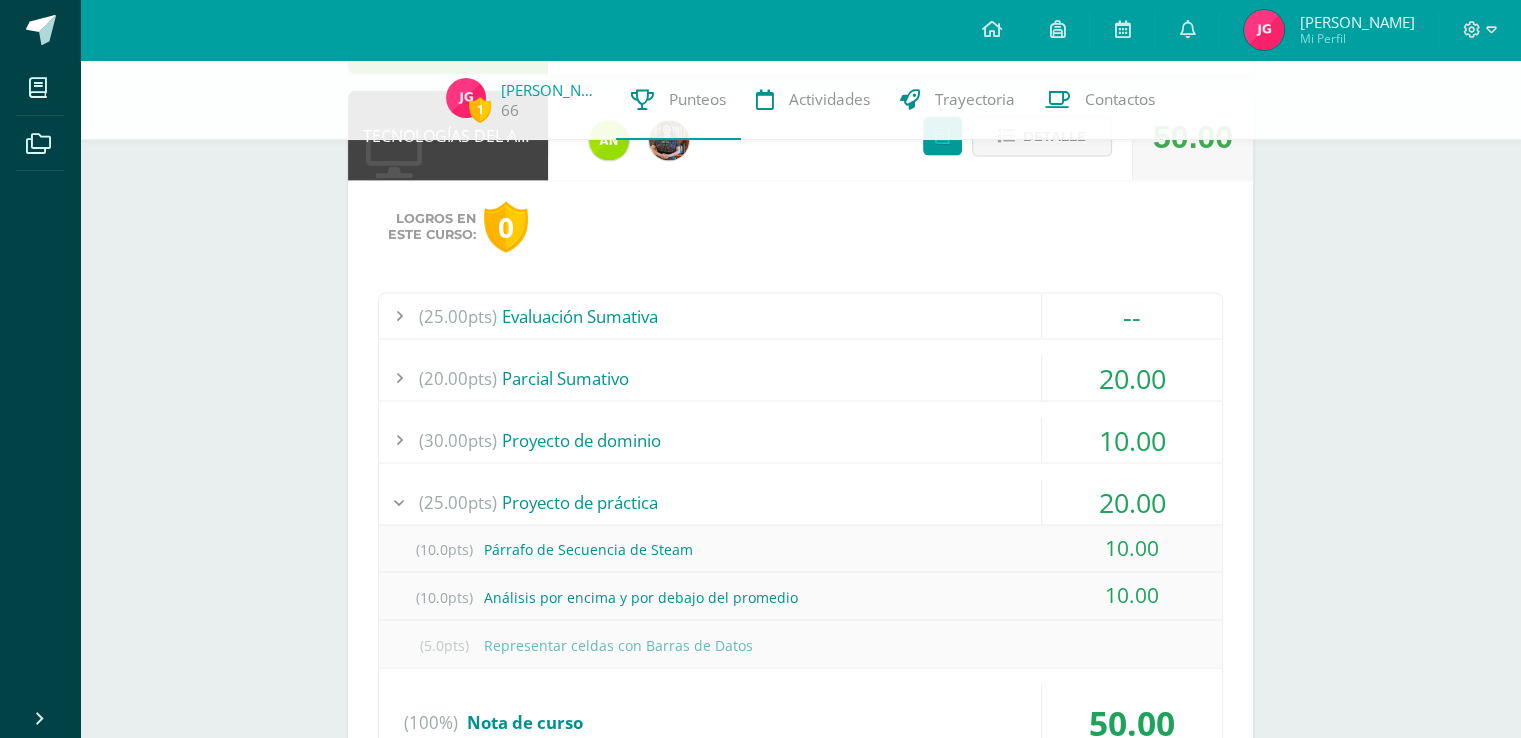 click on "20.00" at bounding box center (1132, 502) 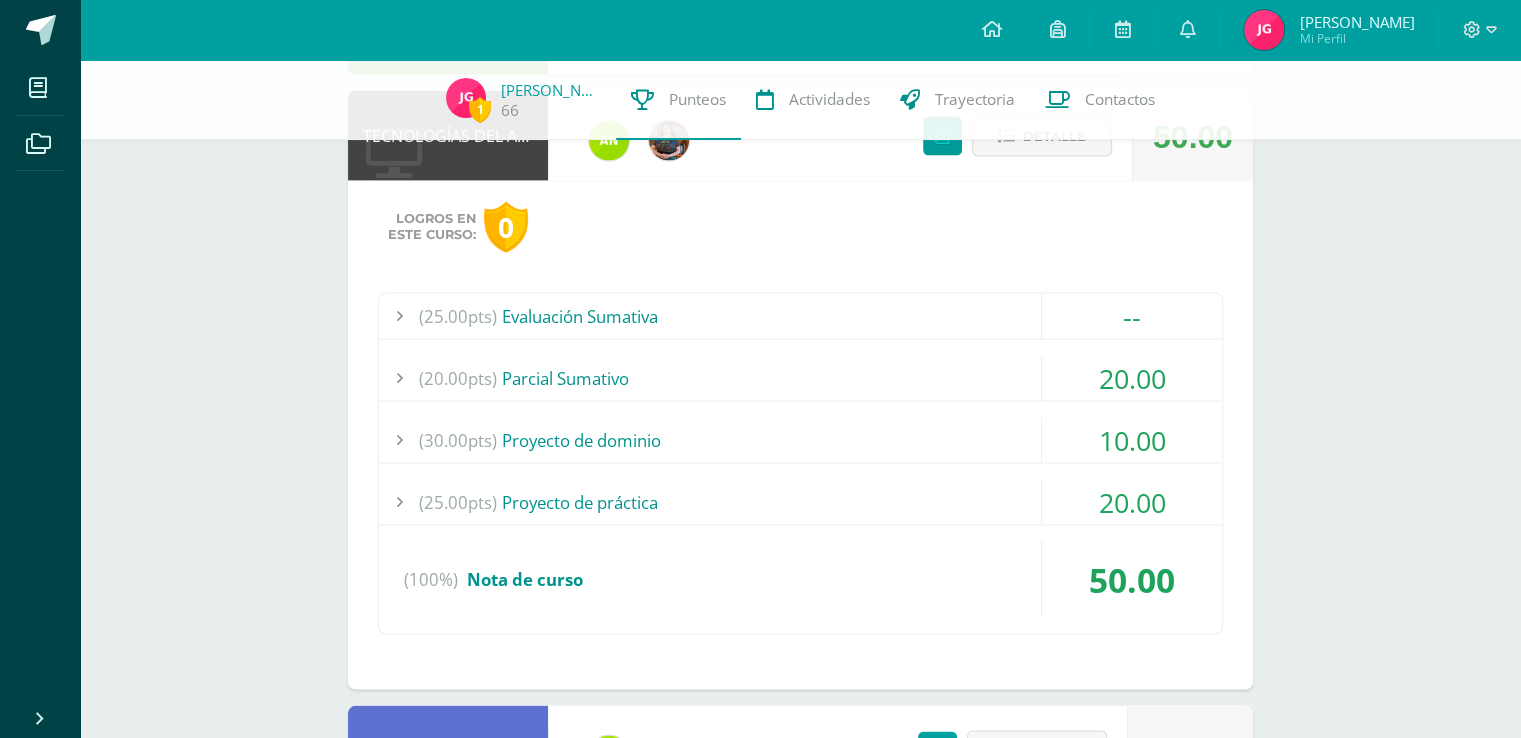 click on "10.00" at bounding box center (1132, 440) 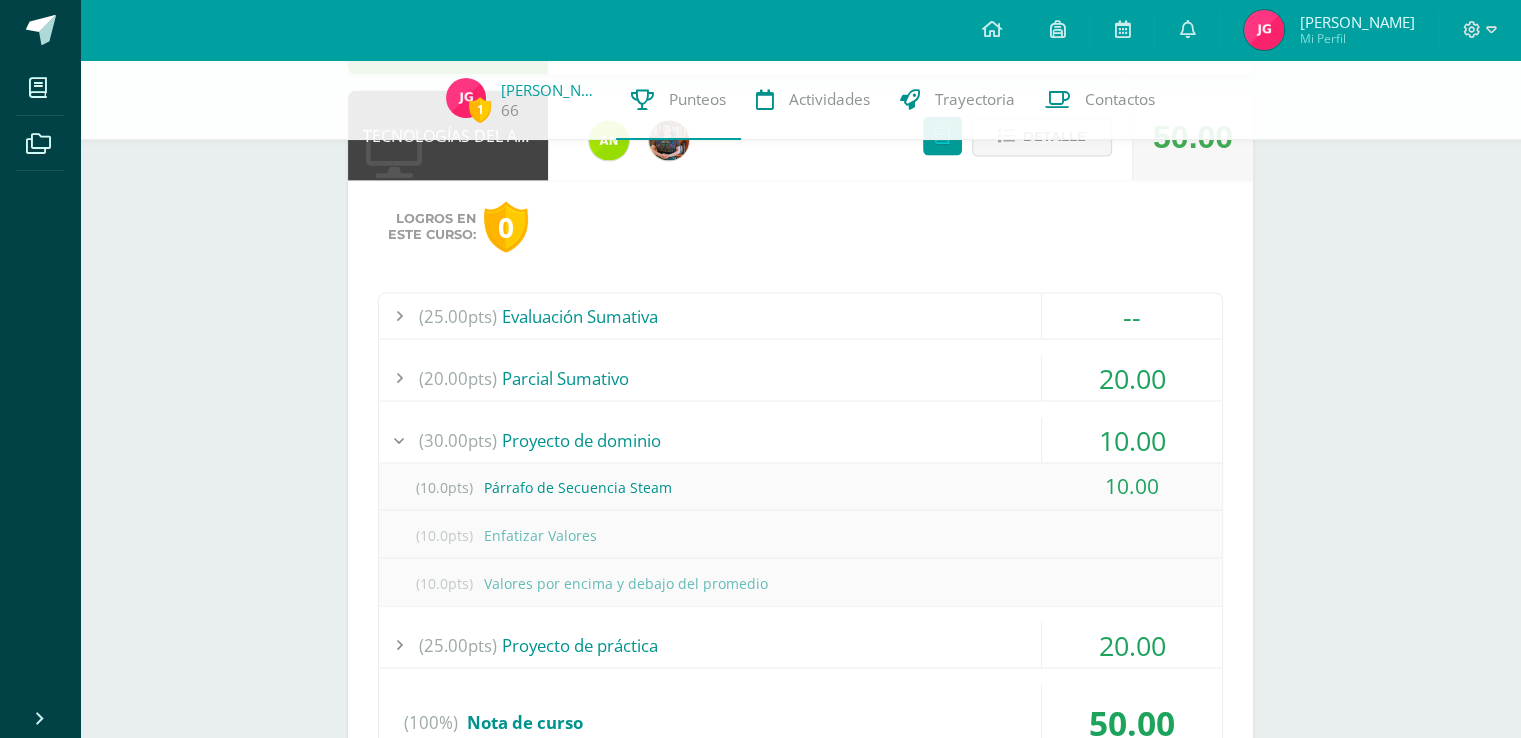 click on "10.00" at bounding box center [1132, 440] 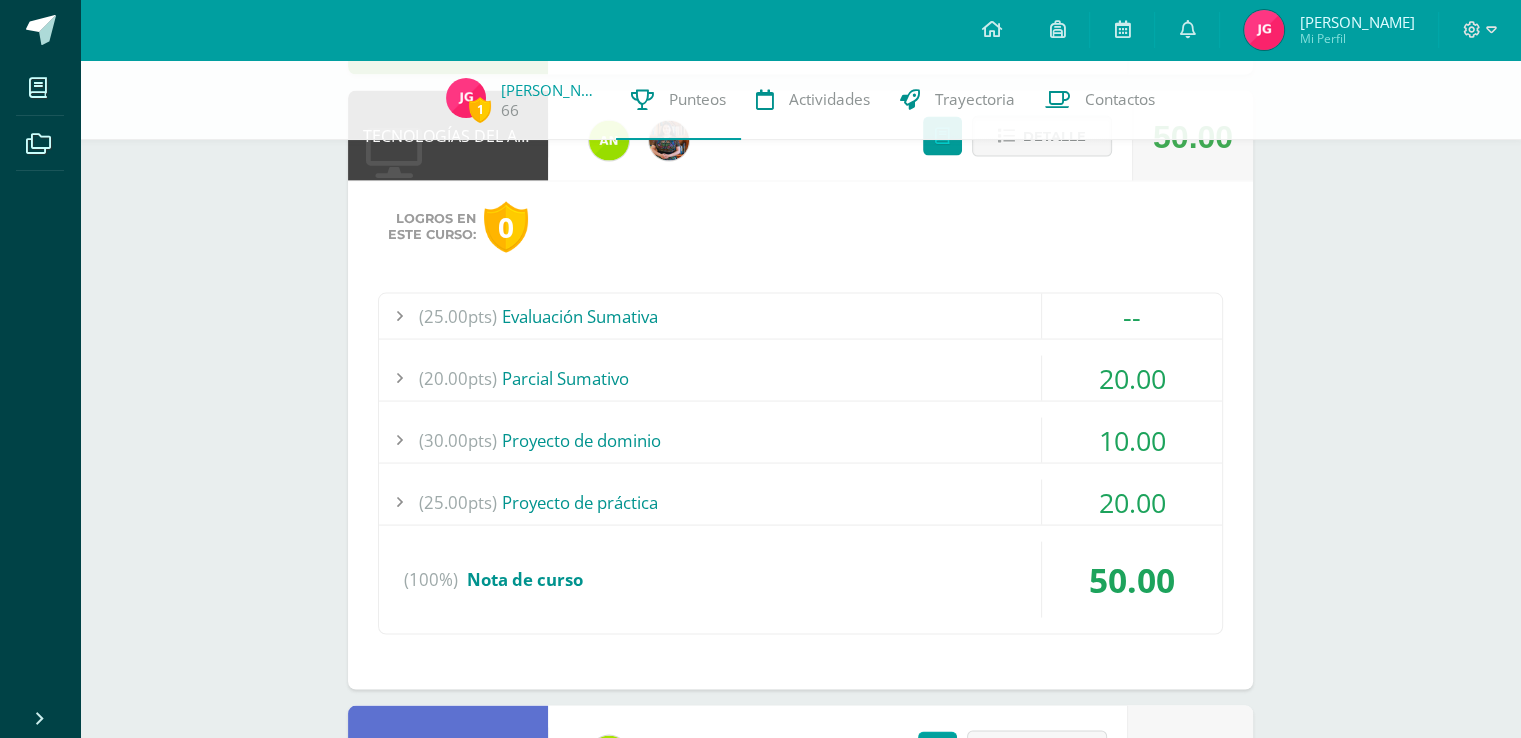 click on "20.00" at bounding box center (1132, 502) 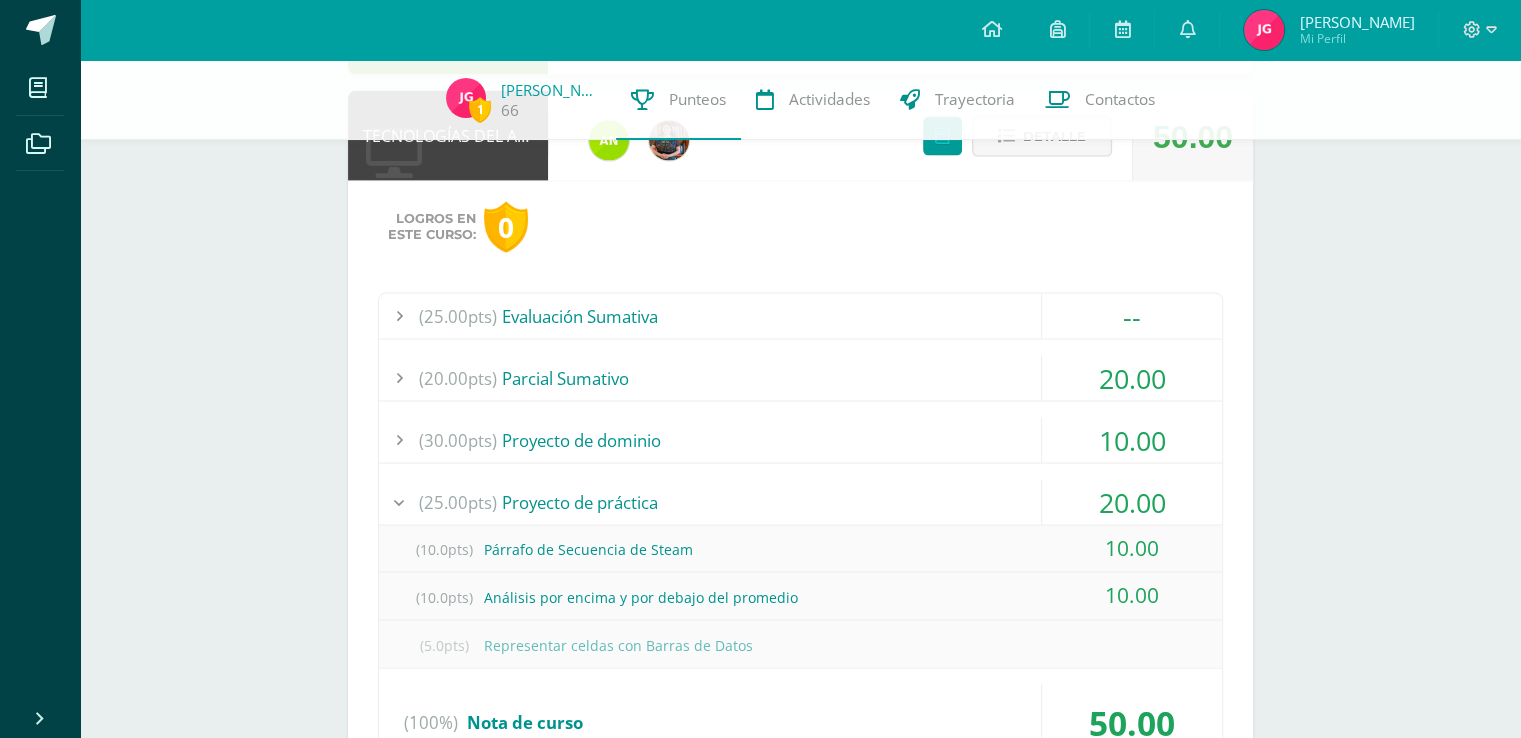 click on "20.00" at bounding box center (1132, 502) 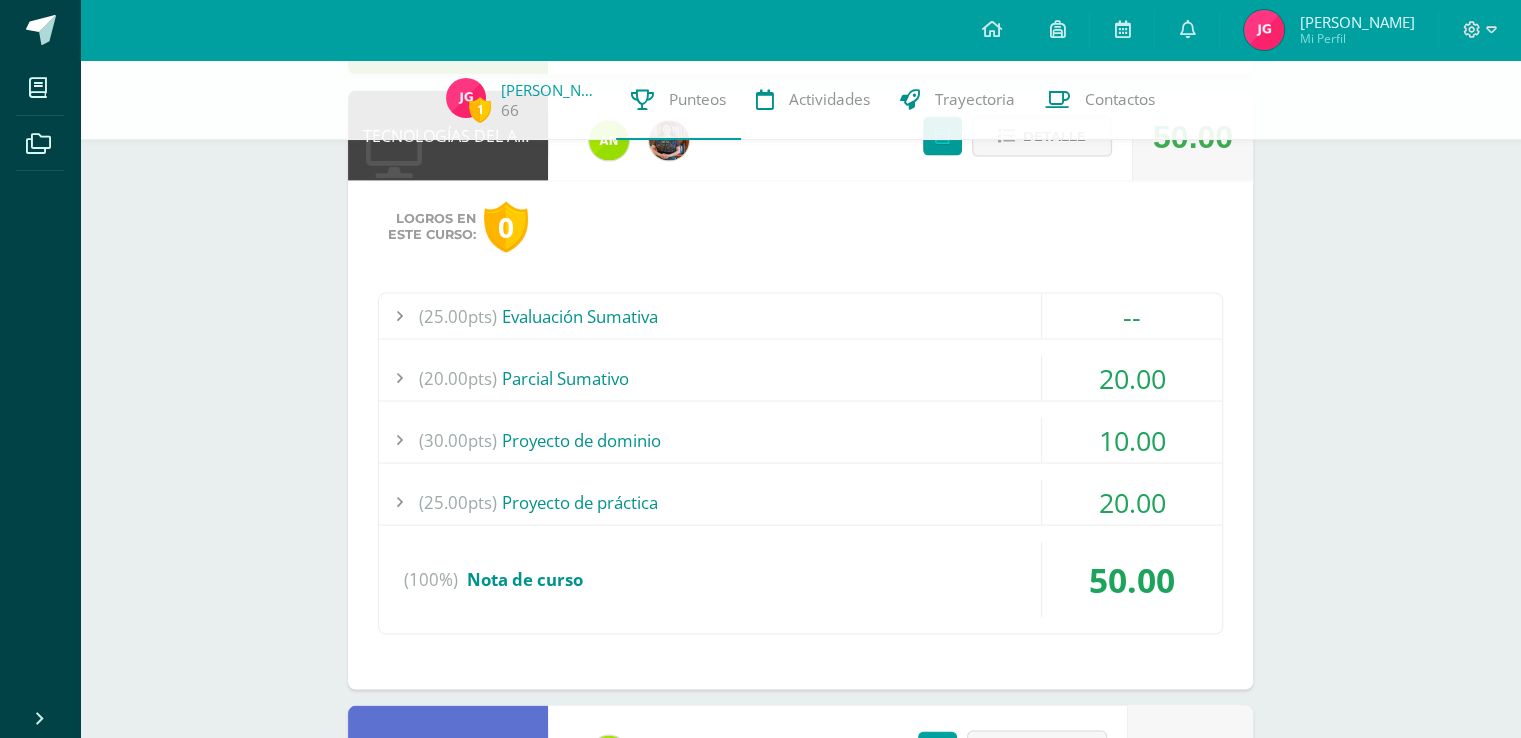 scroll, scrollTop: 4085, scrollLeft: 0, axis: vertical 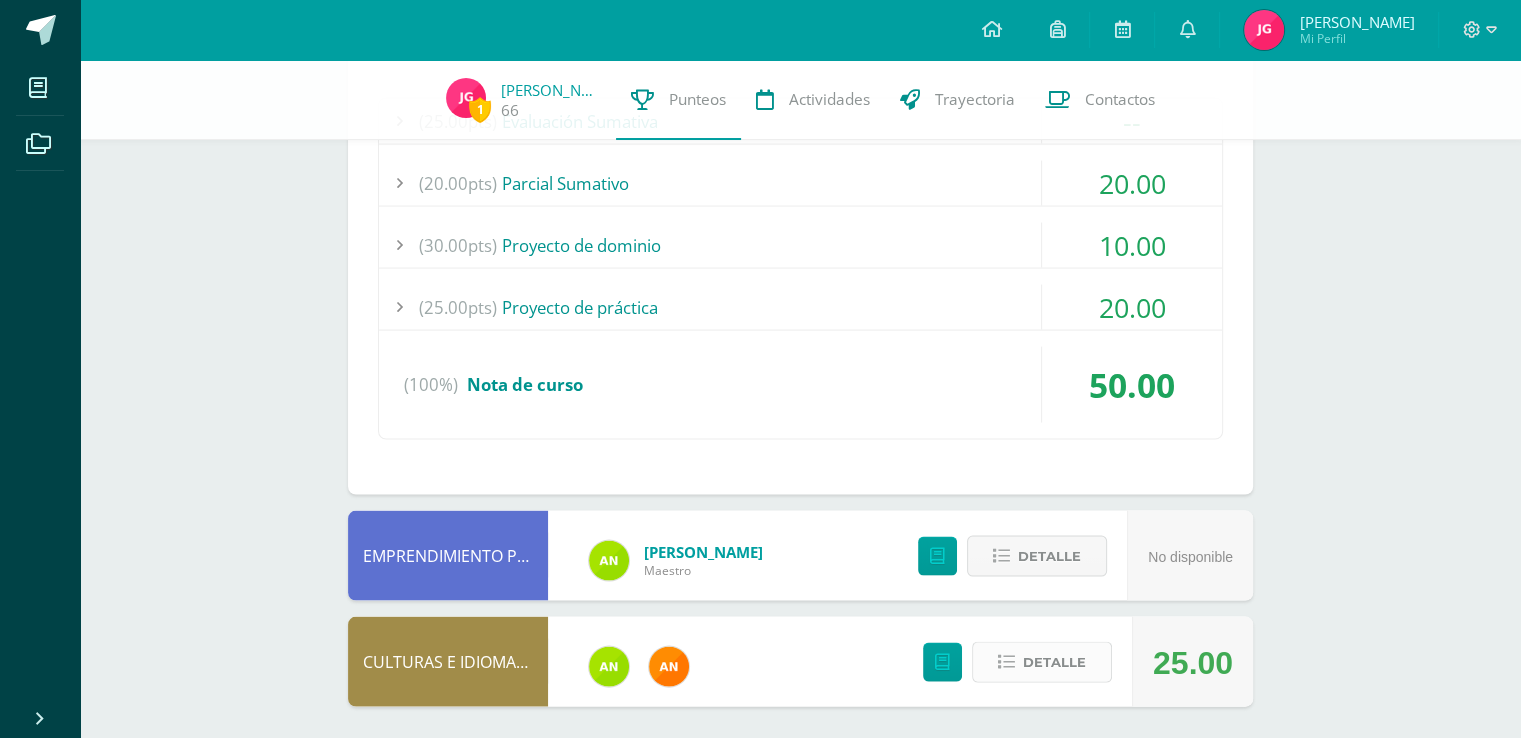 click on "Detalle" at bounding box center (1054, 662) 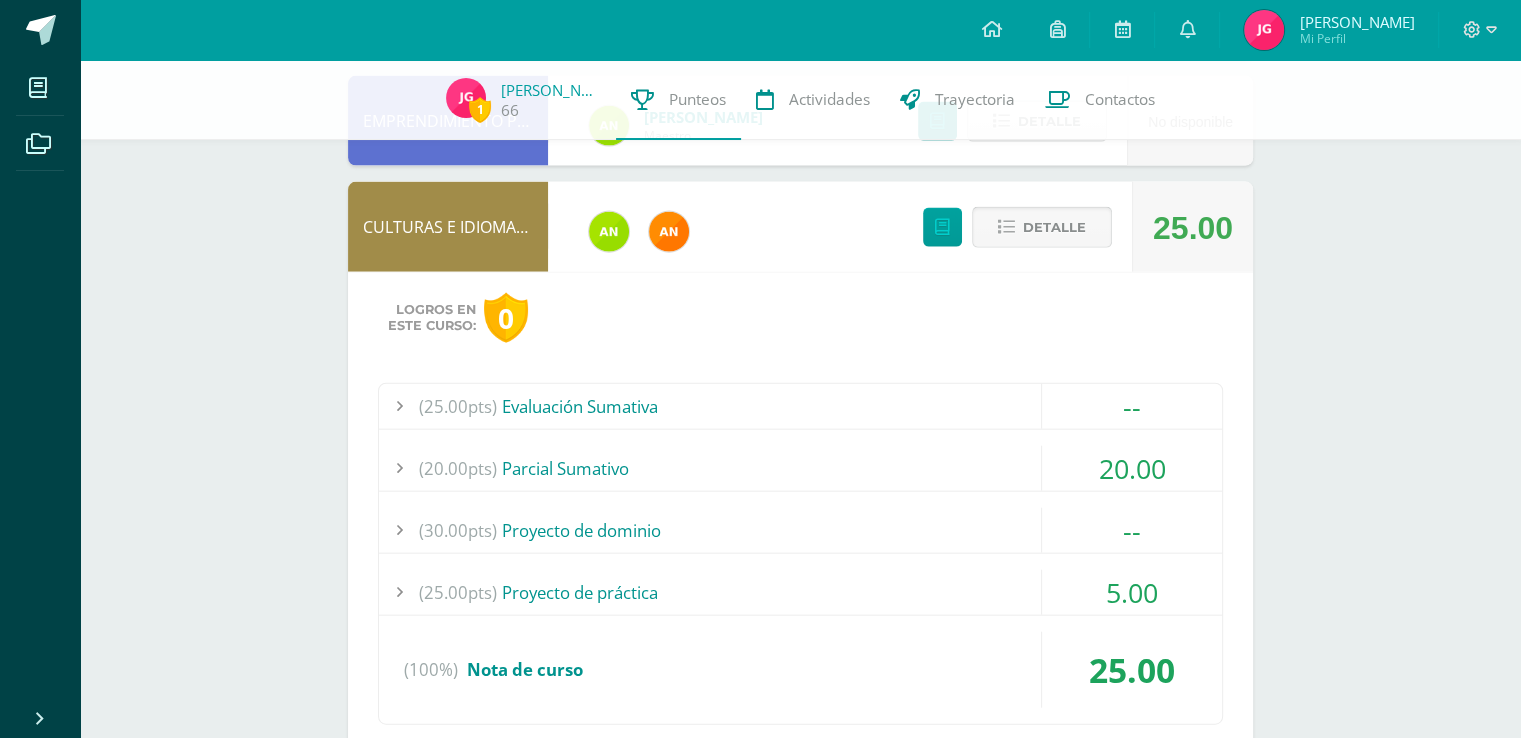 scroll, scrollTop: 4593, scrollLeft: 0, axis: vertical 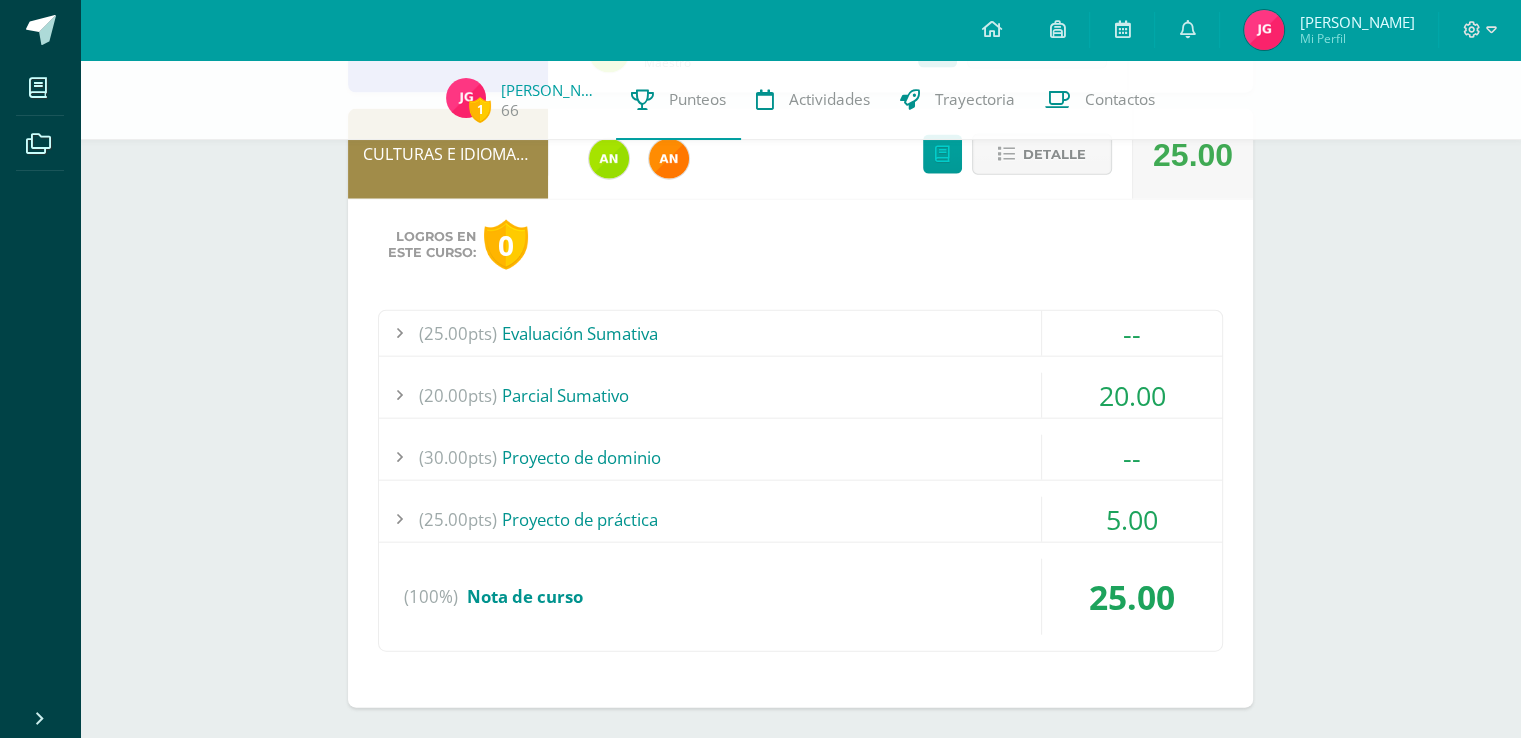 click on "20.00" at bounding box center (1132, 395) 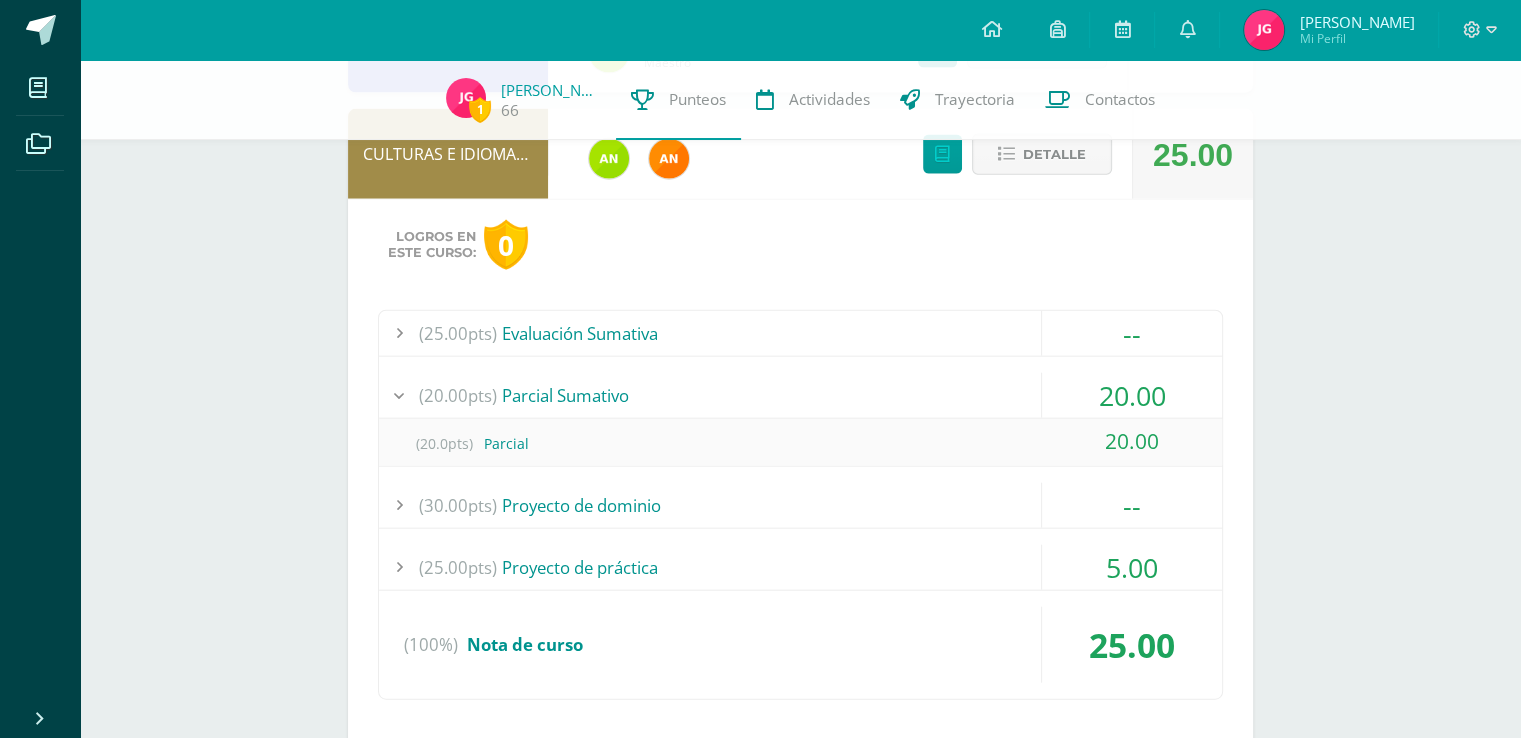click on "20.00" at bounding box center [1132, 395] 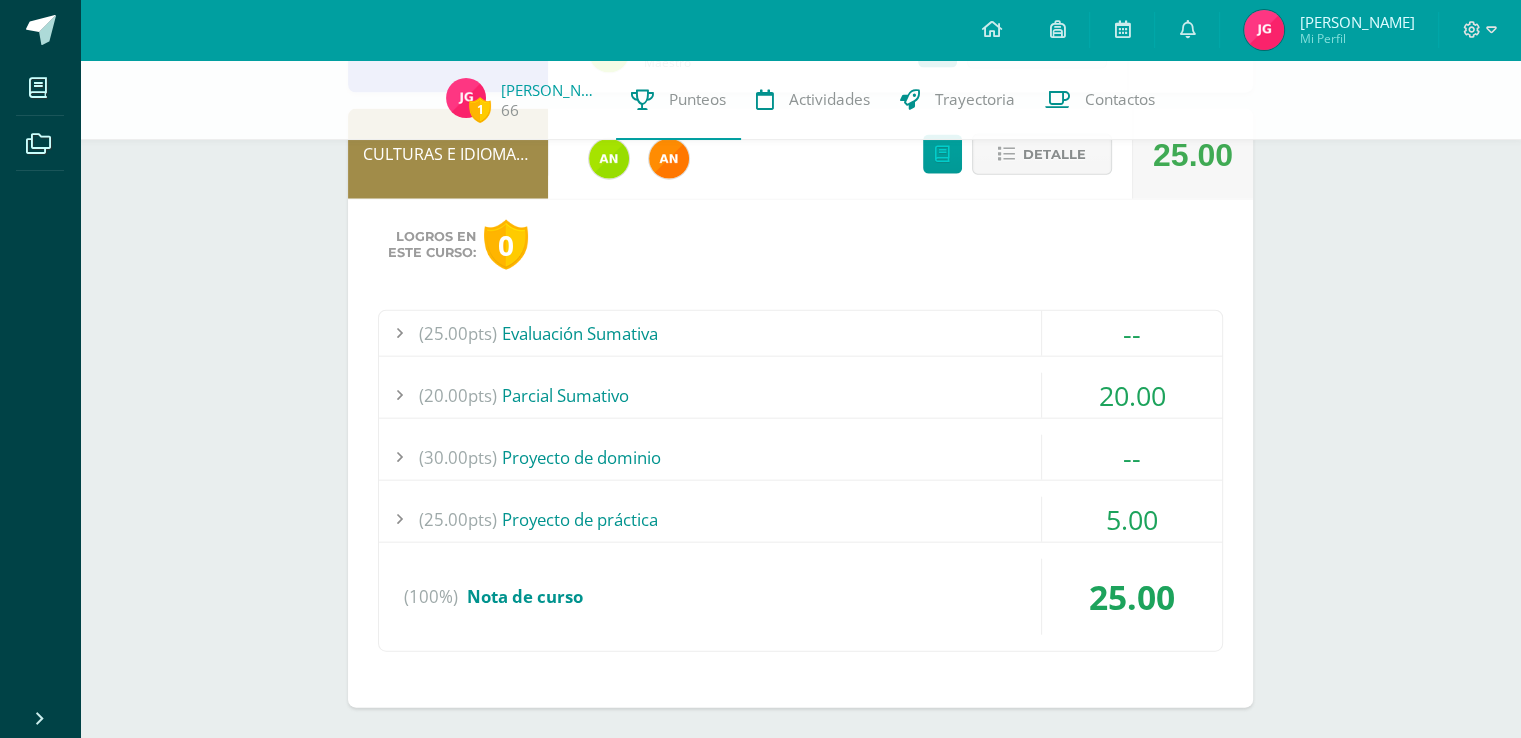 click on "5.00" at bounding box center (1132, 519) 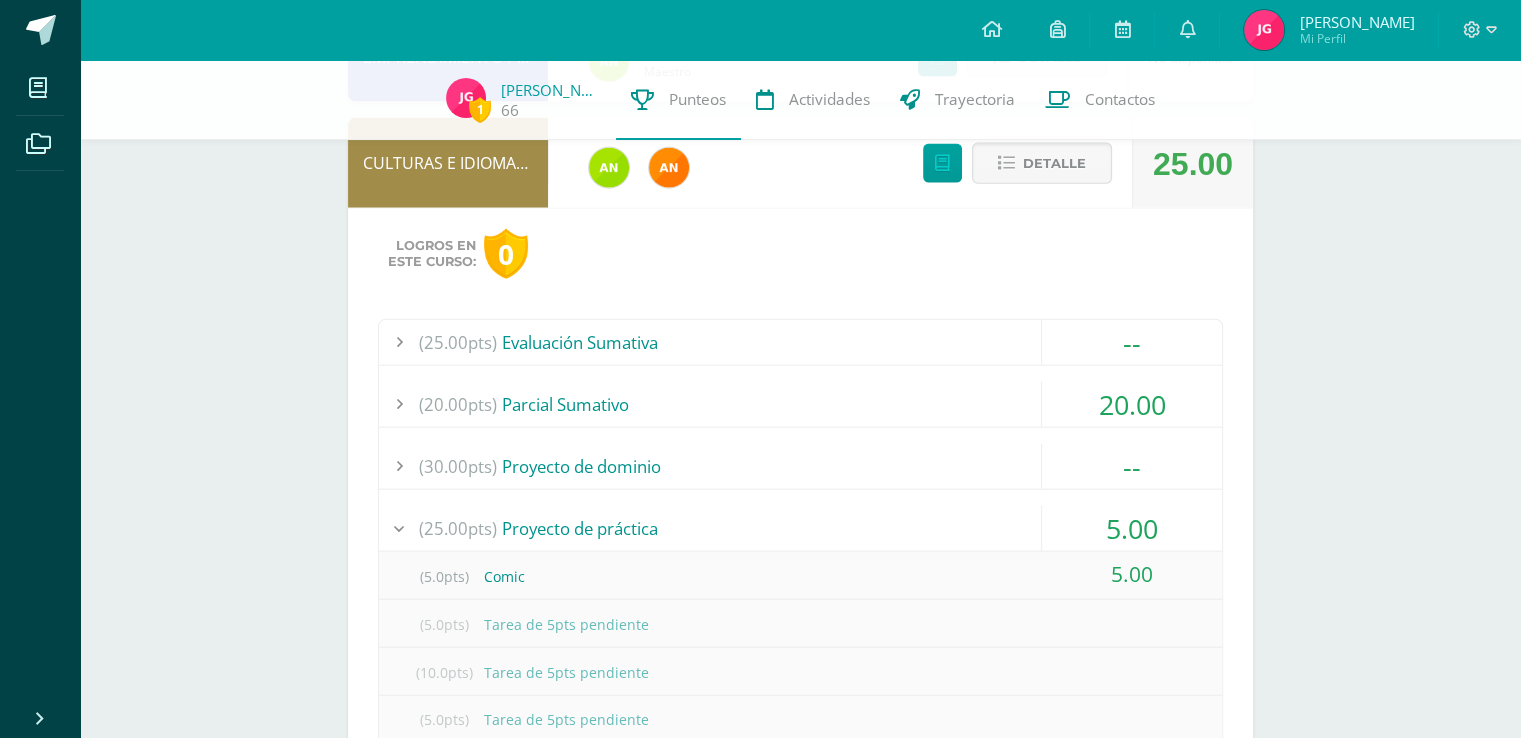 scroll, scrollTop: 4570, scrollLeft: 0, axis: vertical 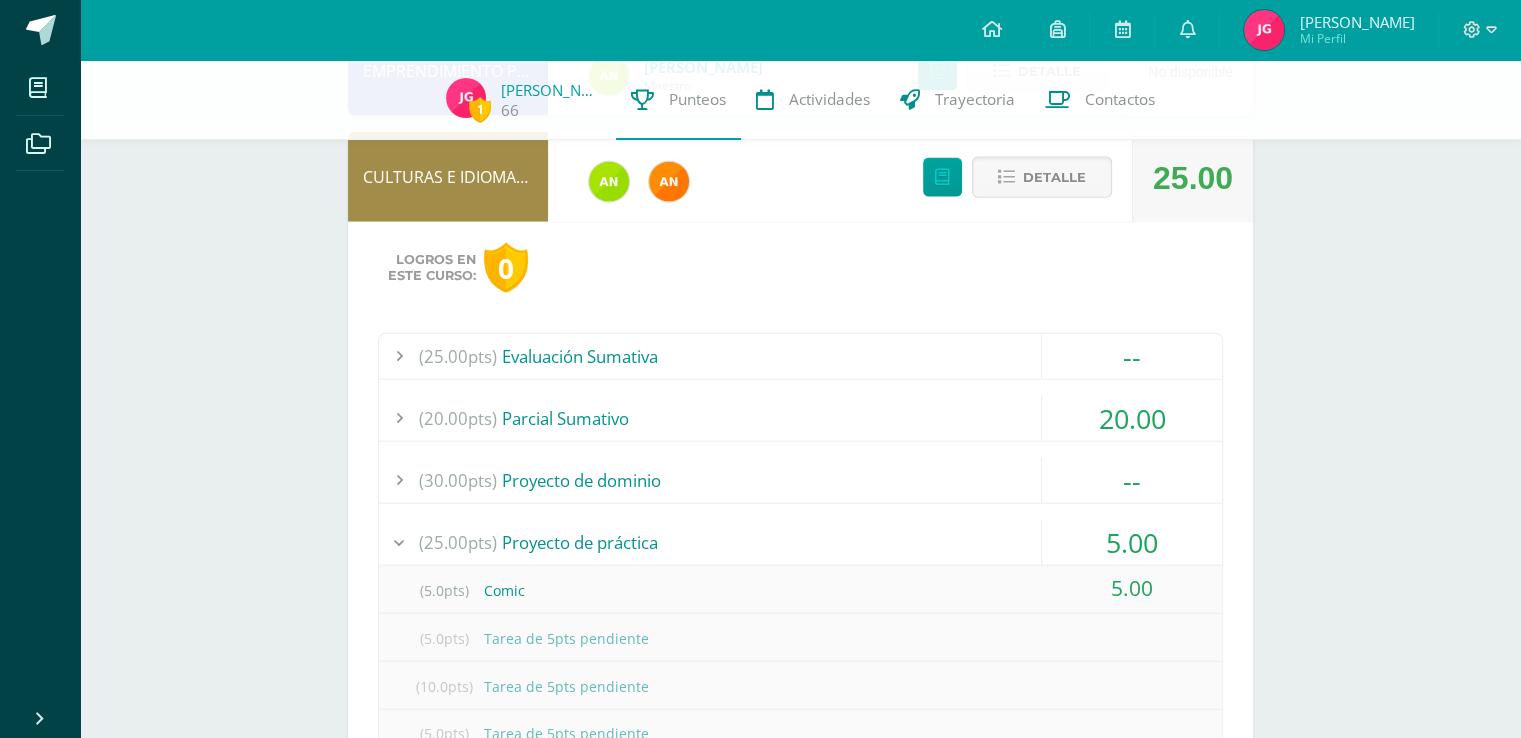 click on "--" at bounding box center (1132, 356) 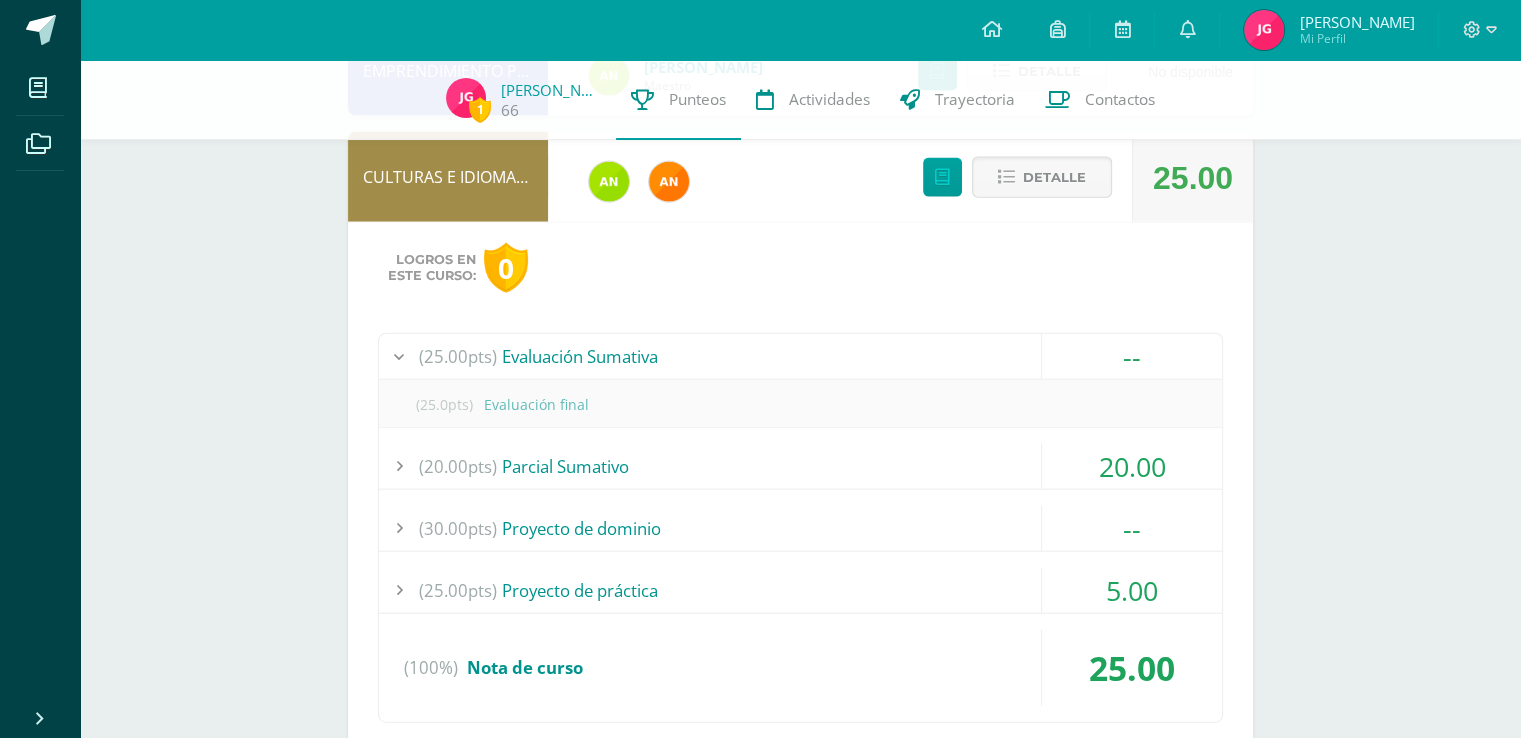click on "--" at bounding box center (1132, 356) 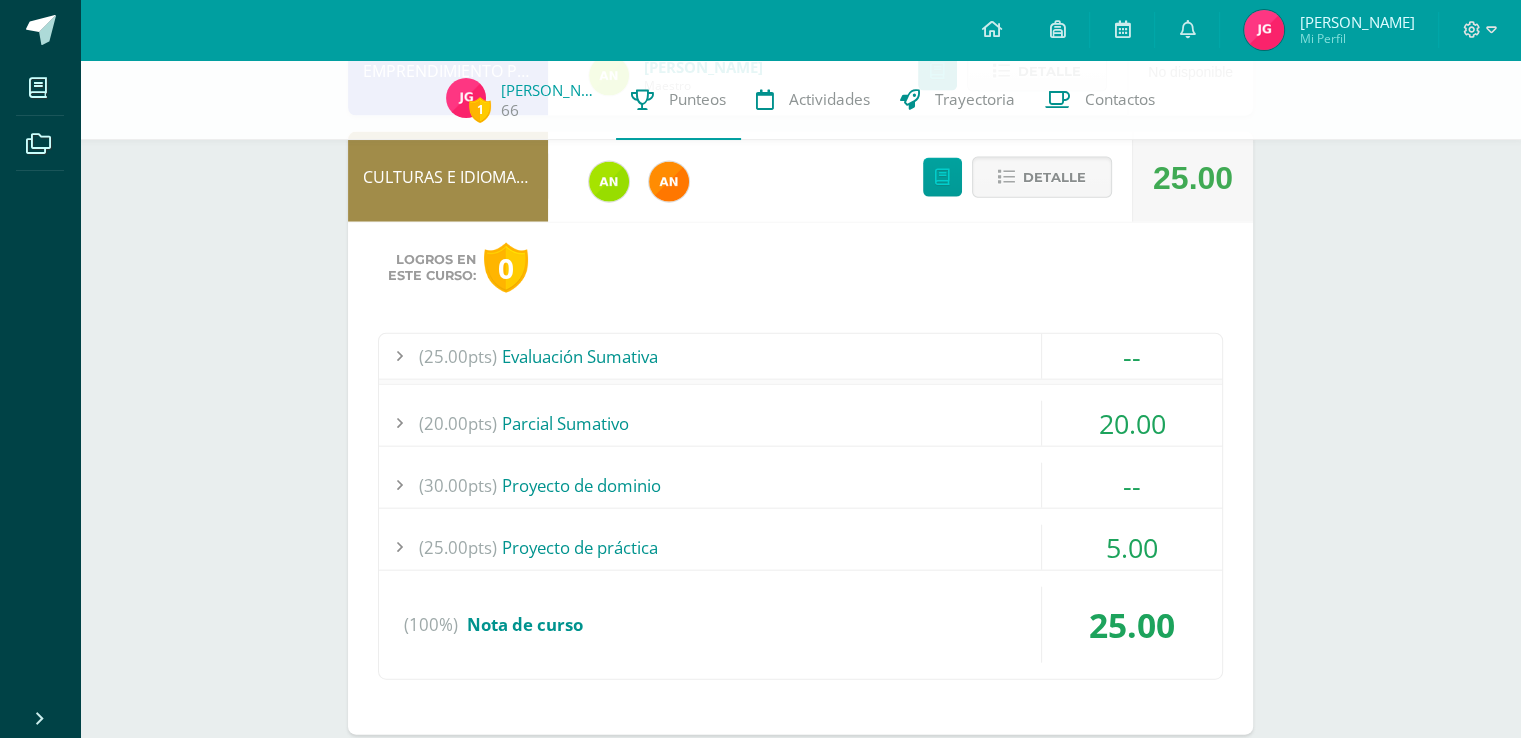 scroll, scrollTop: 4593, scrollLeft: 0, axis: vertical 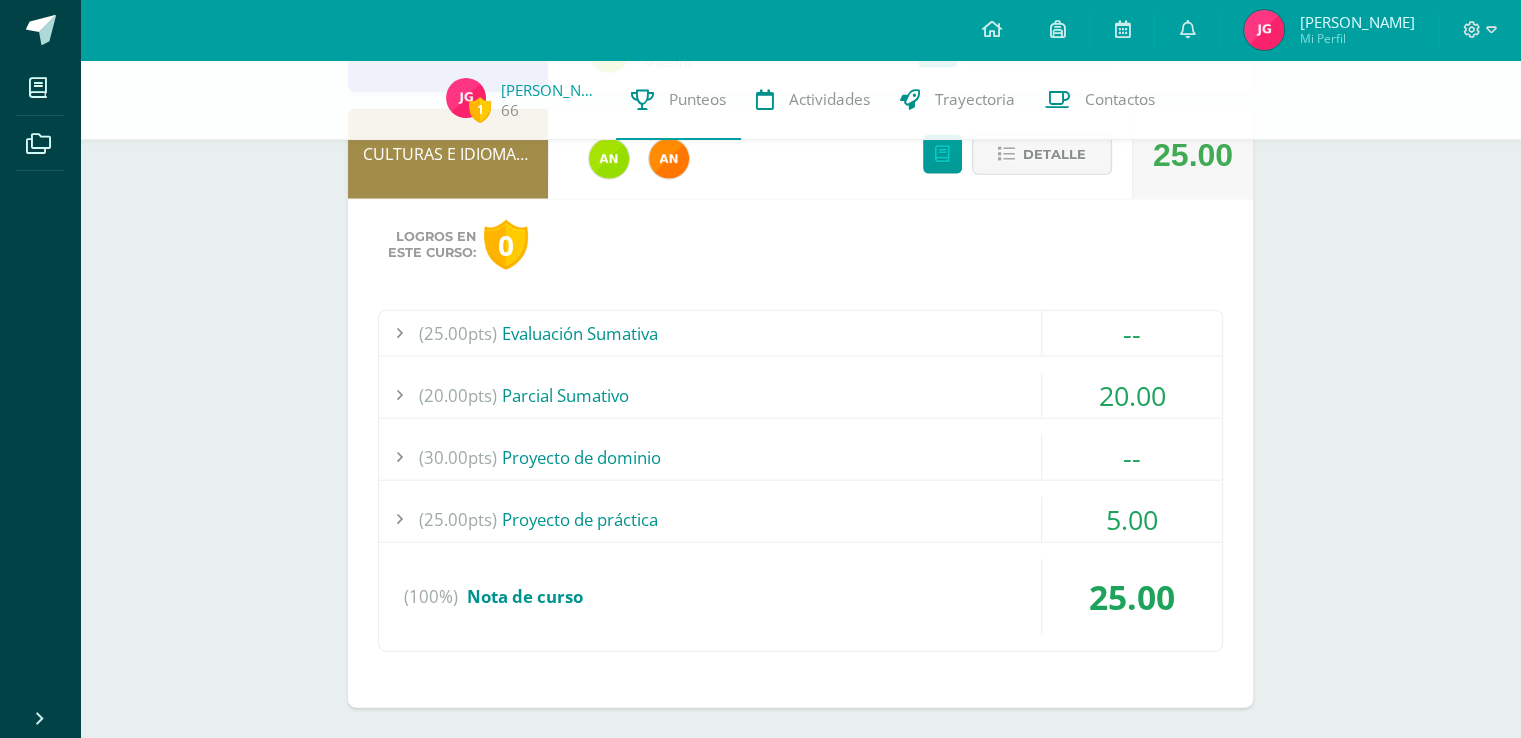 click on "--" at bounding box center (1132, 457) 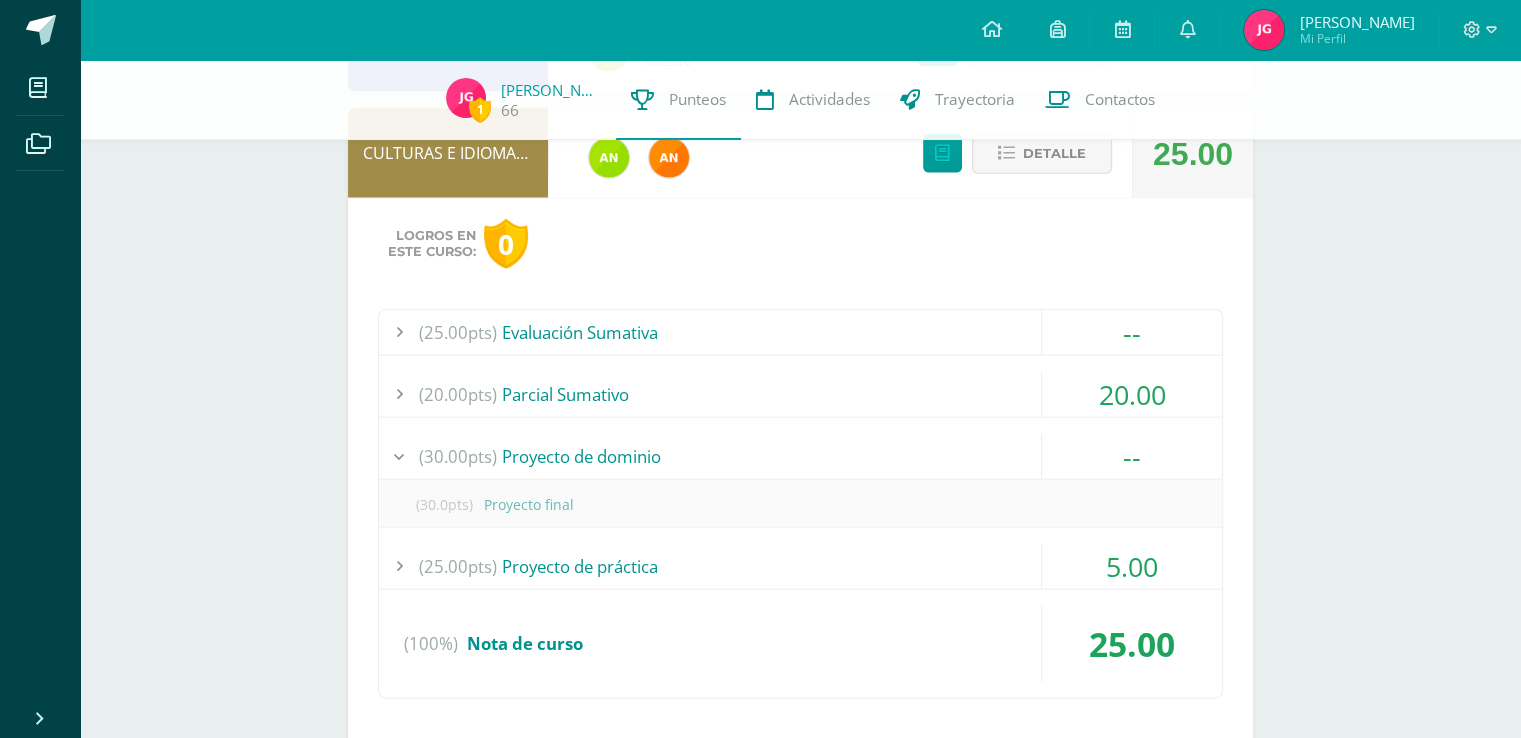 click on "--" at bounding box center [1132, 456] 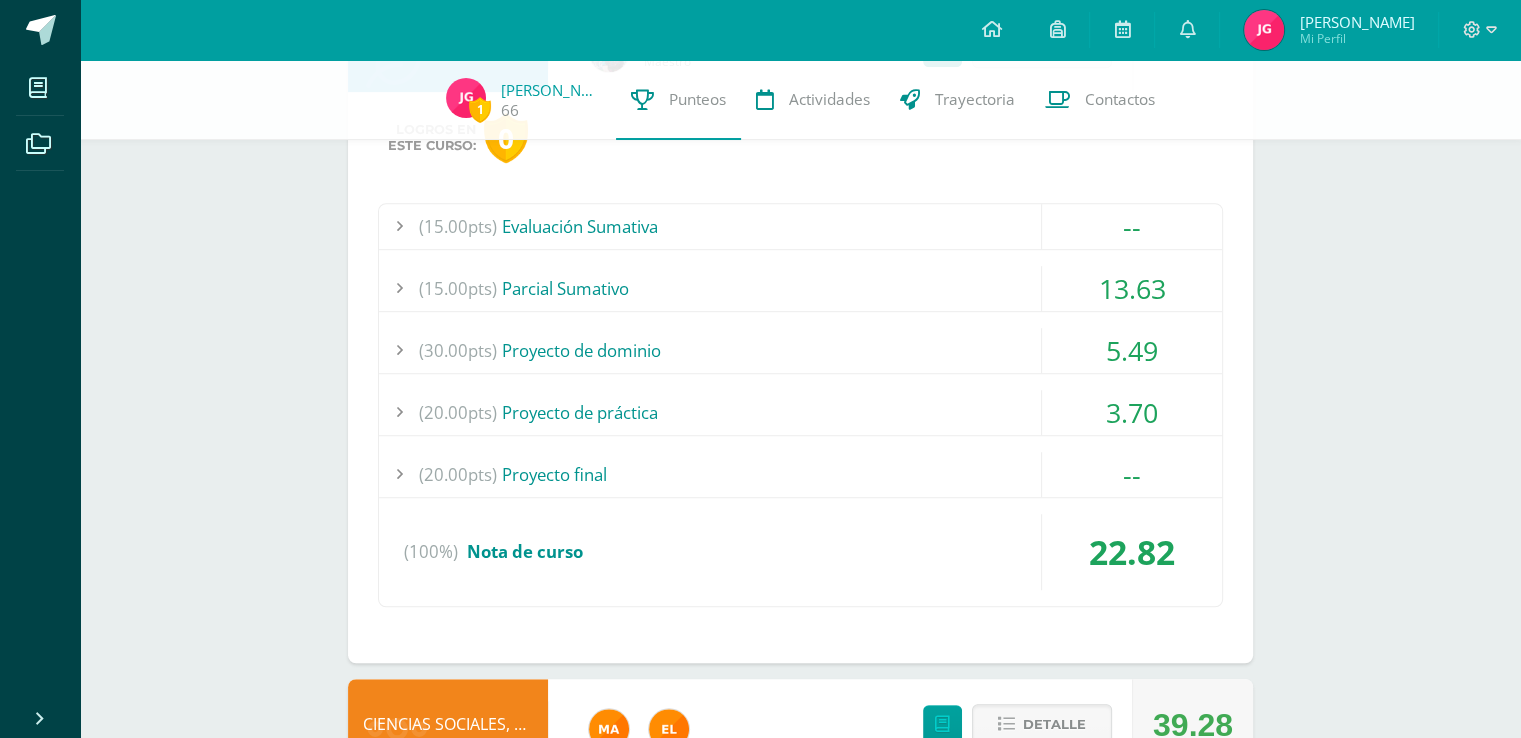 scroll, scrollTop: 981, scrollLeft: 0, axis: vertical 